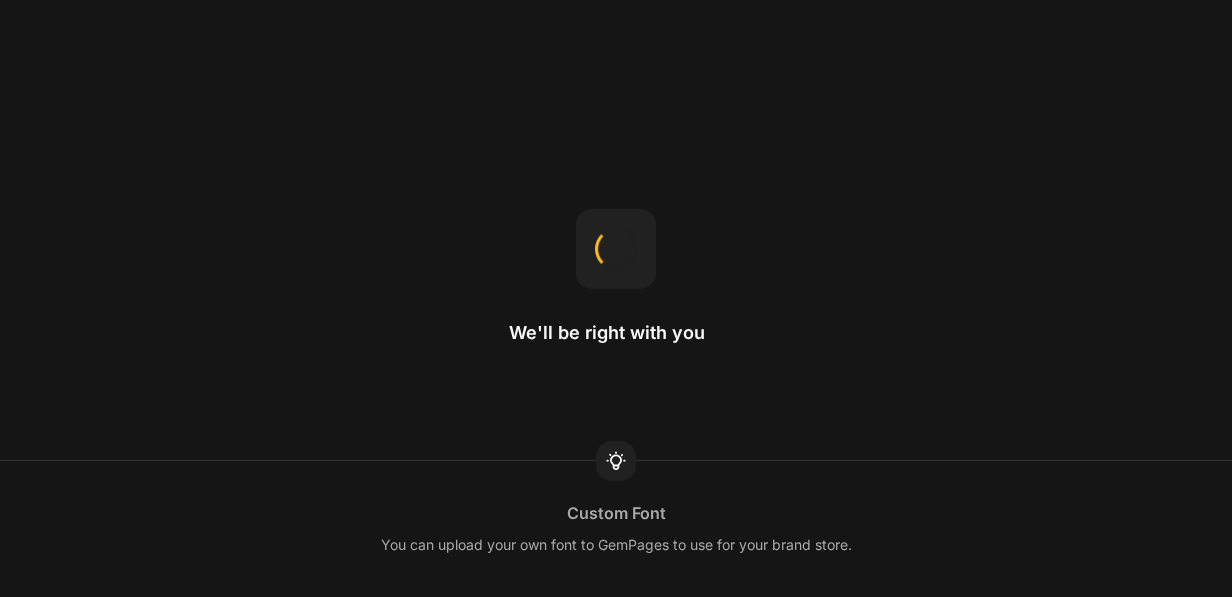 scroll, scrollTop: 0, scrollLeft: 0, axis: both 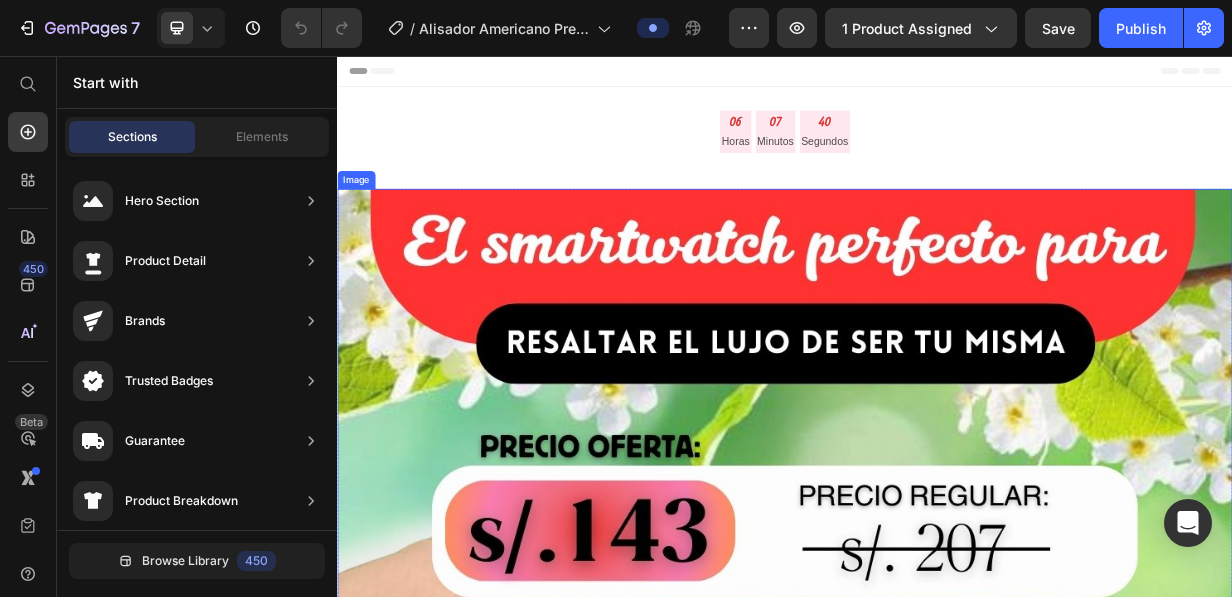 click at bounding box center [937, 1178] 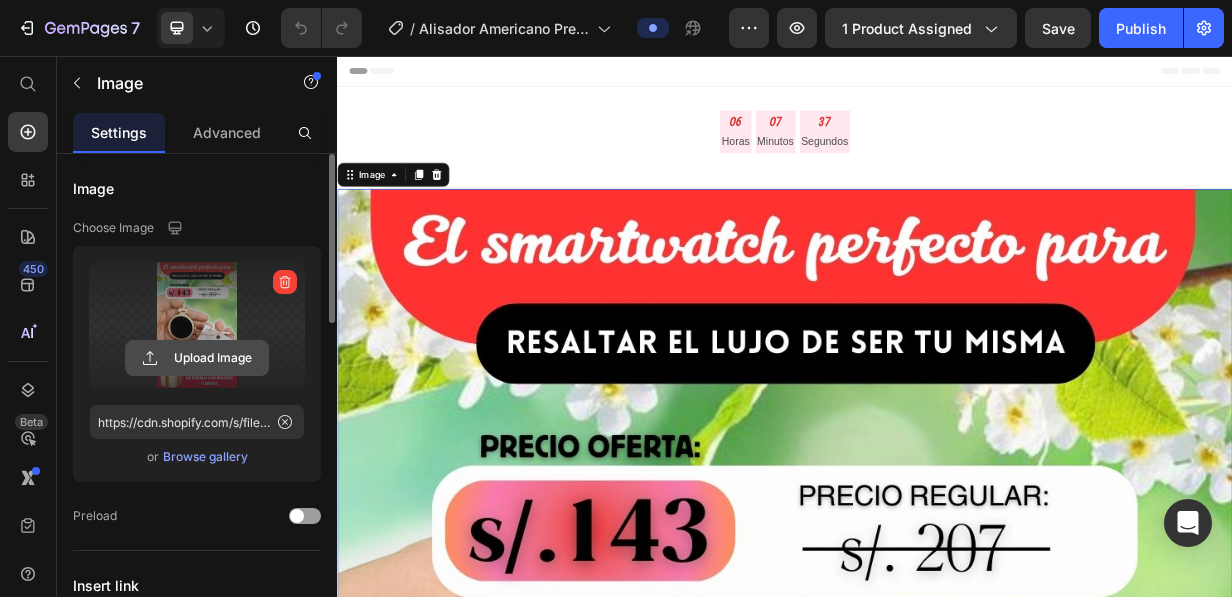 click 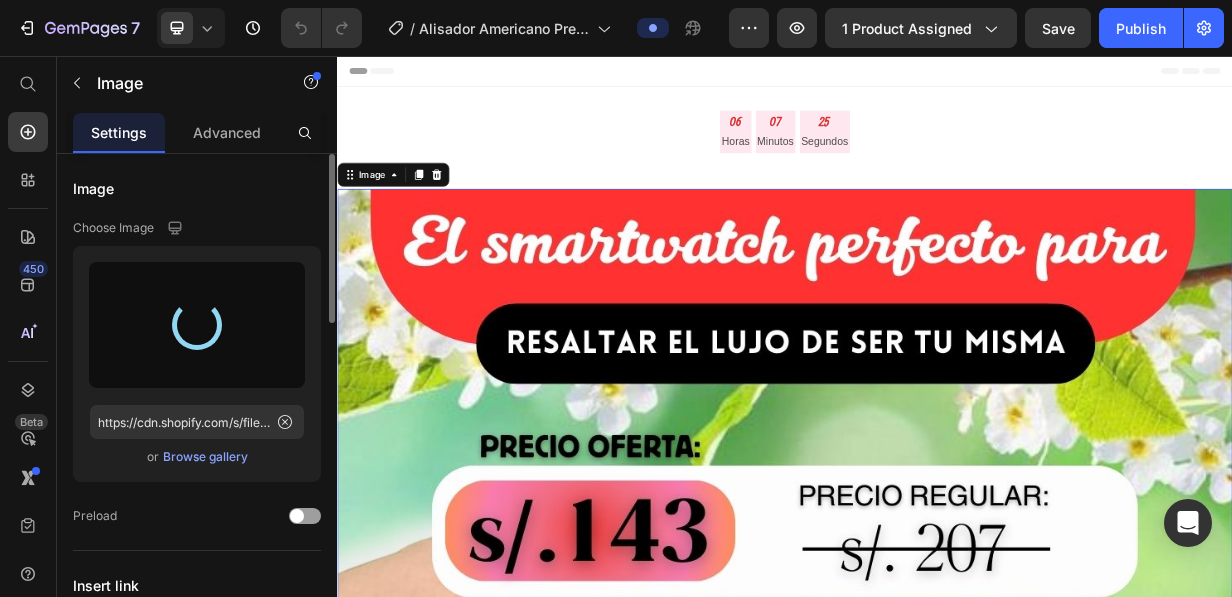 type on "https://cdn.shopify.com/s/files/1/0732/6122/0096/files/gempages_543305583483159798-ded150e7-fa29-4885-bec2-ee94303637dc.jpg" 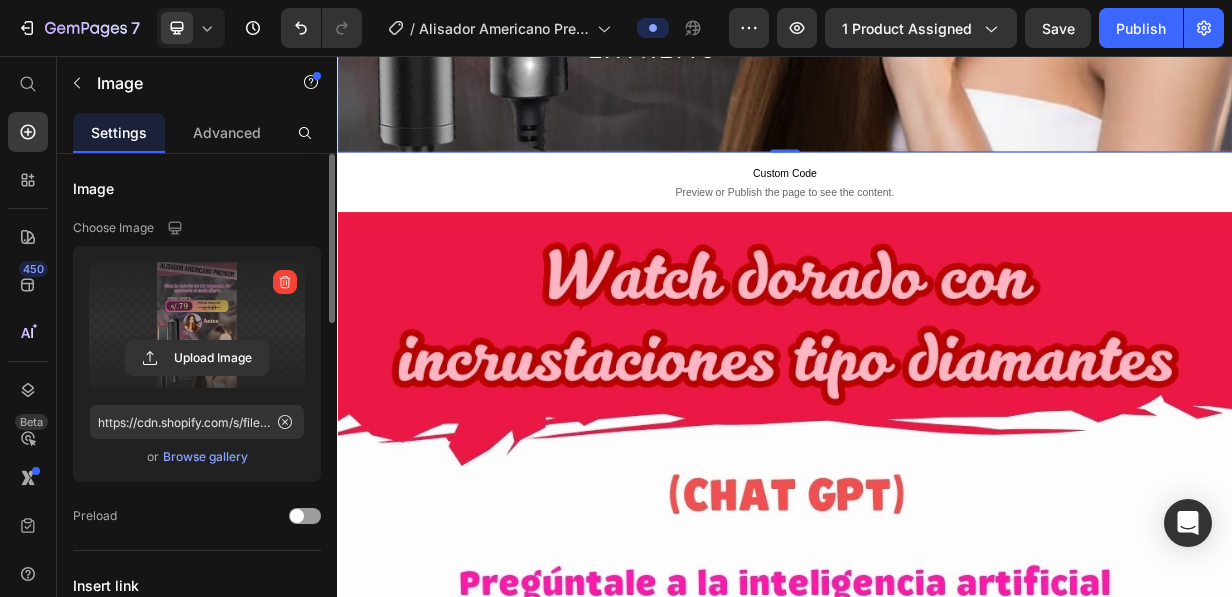 scroll, scrollTop: 1944, scrollLeft: 0, axis: vertical 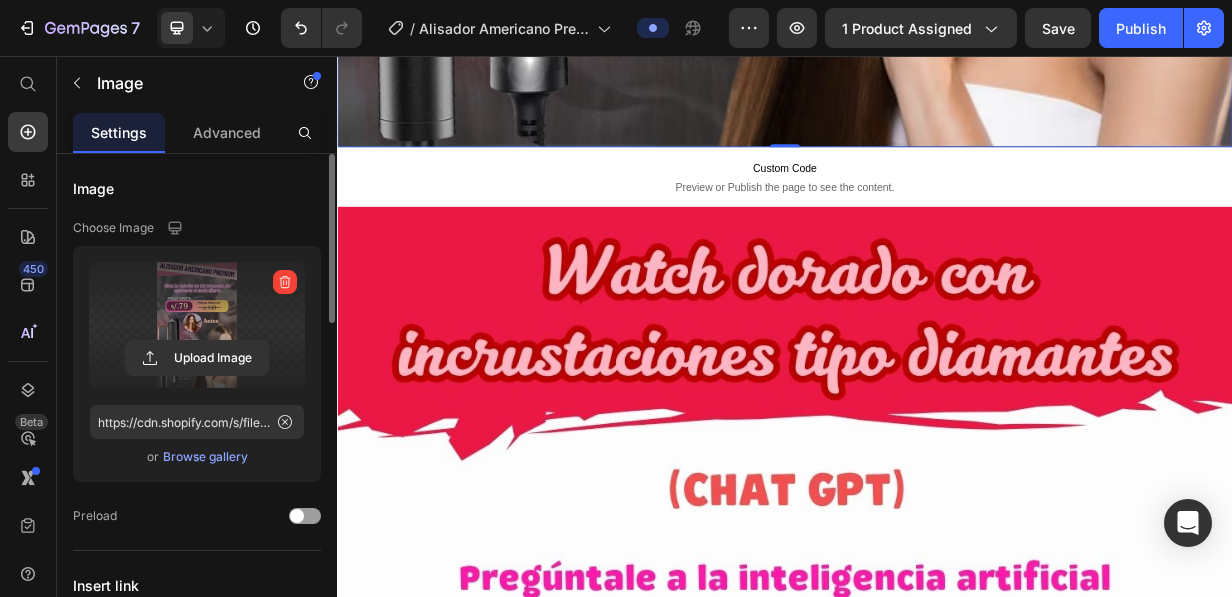 click at bounding box center [937, 1202] 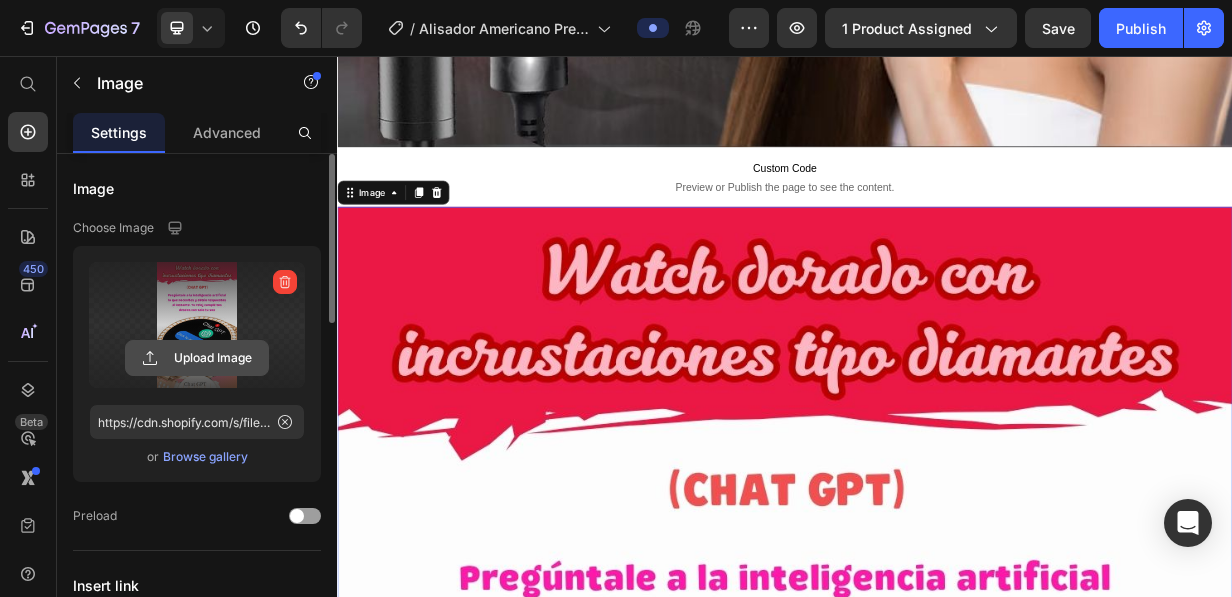 click 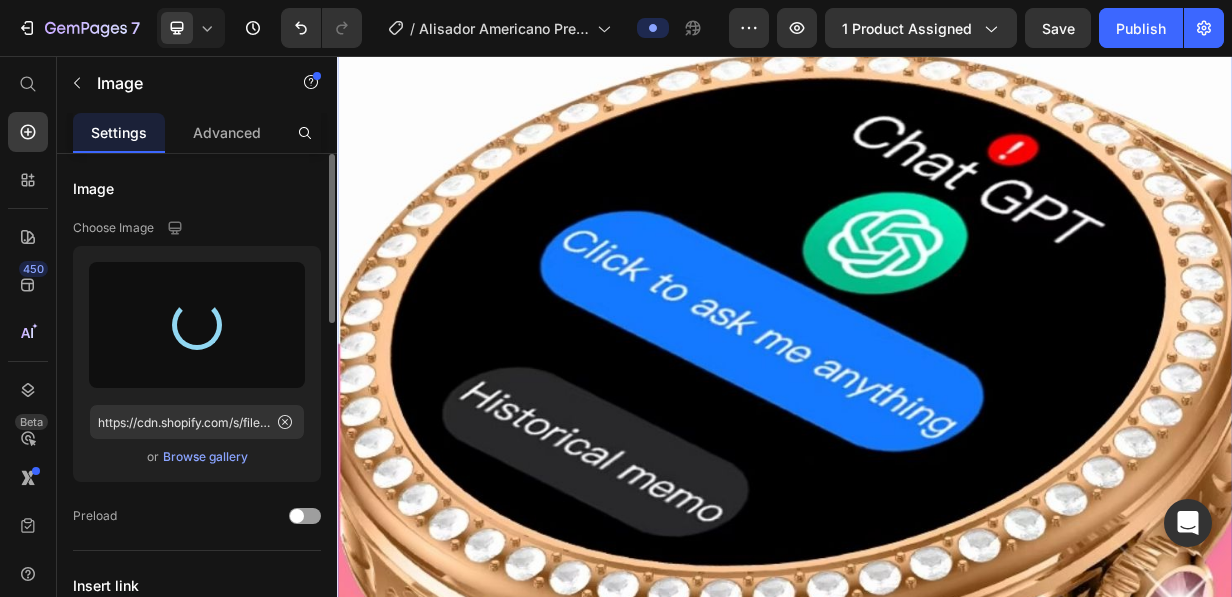 type on "https://cdn.shopify.com/s/files/1/0732/6122/0096/files/gempages_543305583483159798-d89f0734-0e20-4491-9b3d-a6fcb8de2831.jpg" 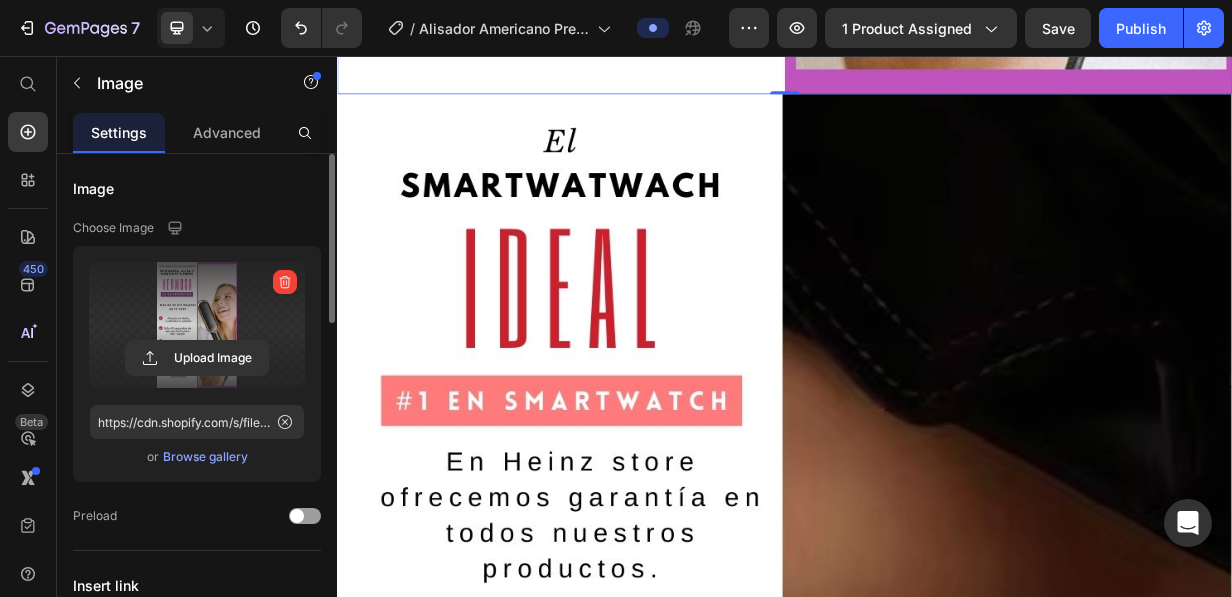 scroll, scrollTop: 3987, scrollLeft: 0, axis: vertical 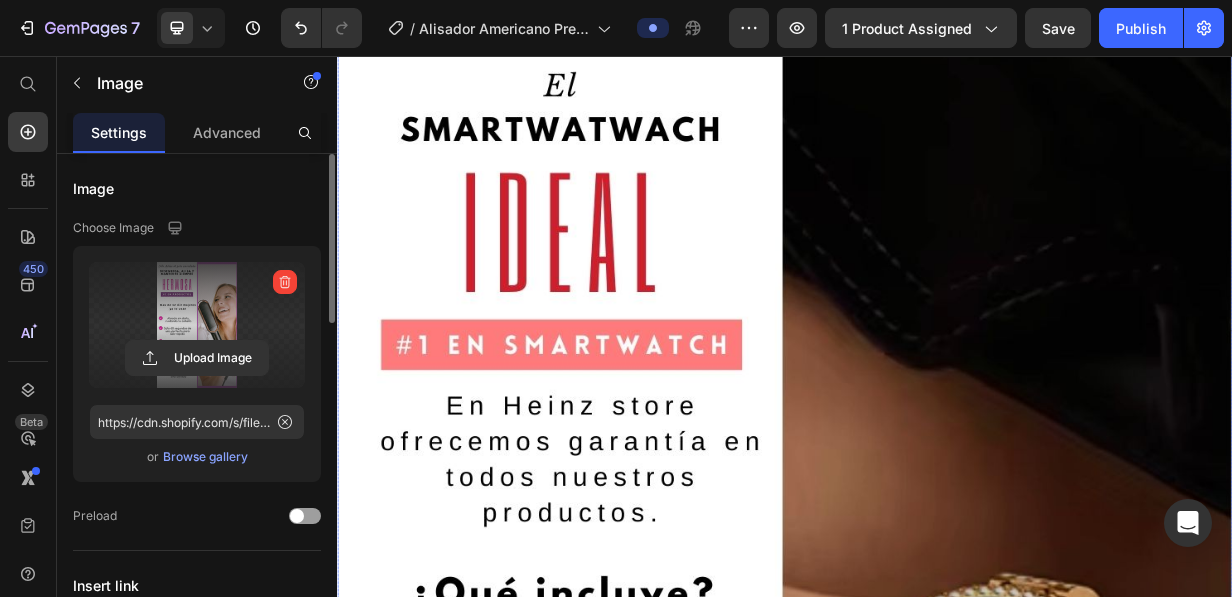 click at bounding box center (937, 976) 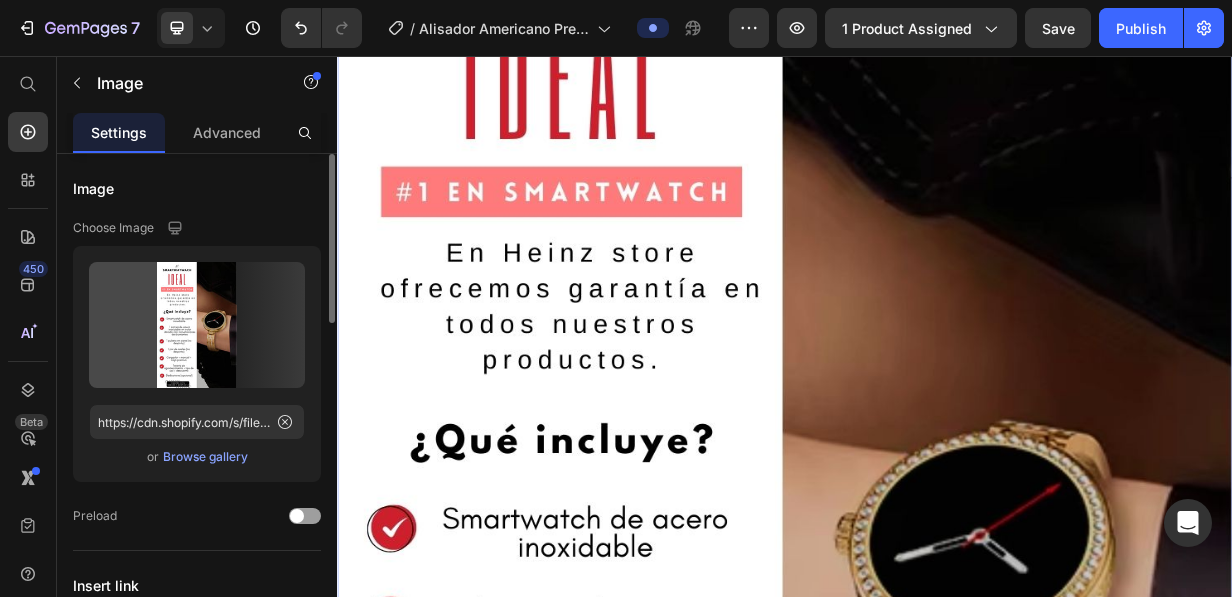 scroll, scrollTop: 4279, scrollLeft: 0, axis: vertical 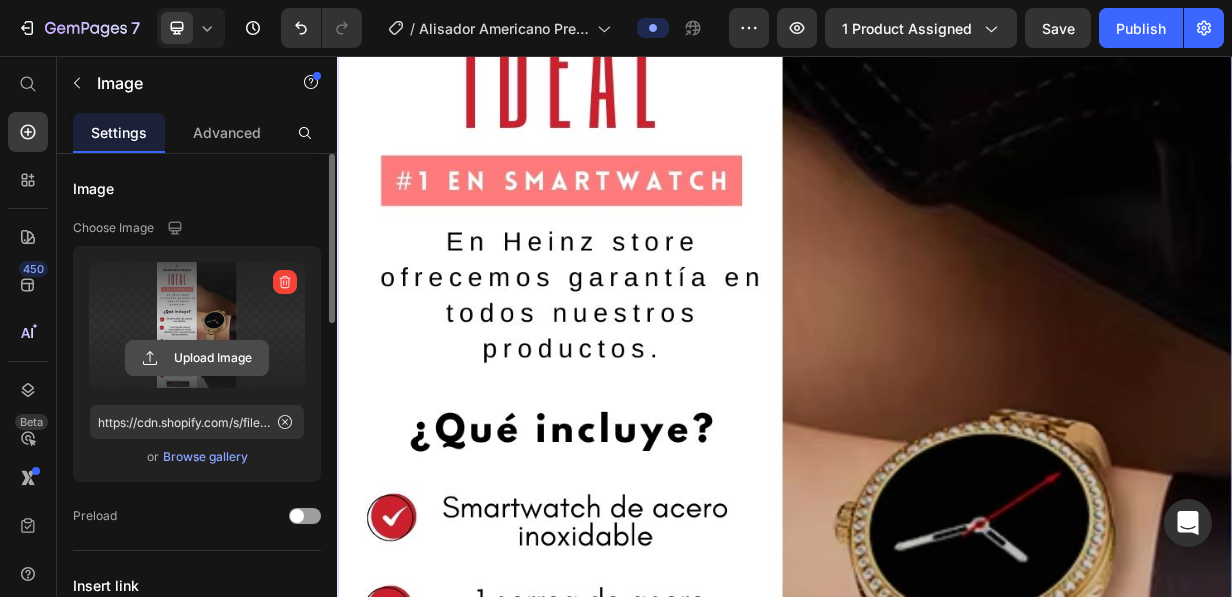 click 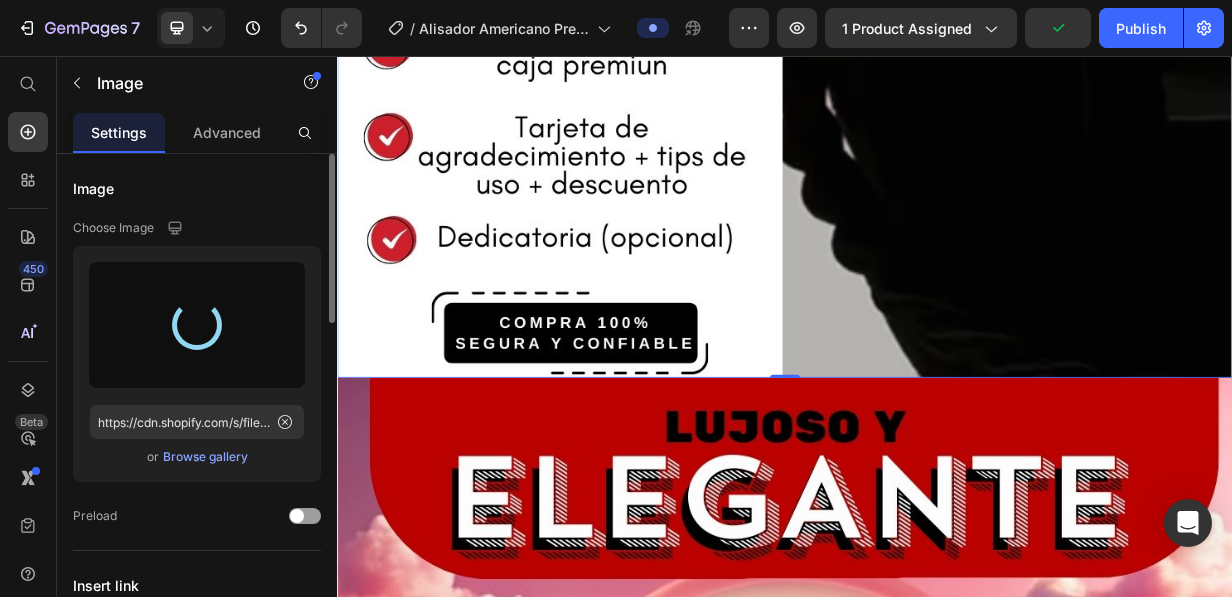 type on "https://cdn.shopify.com/s/files/1/0732/6122/0096/files/gempages_543305583483159798-95ad4e36-7506-4ec7-ac79-b7b6b41681a6.jpg" 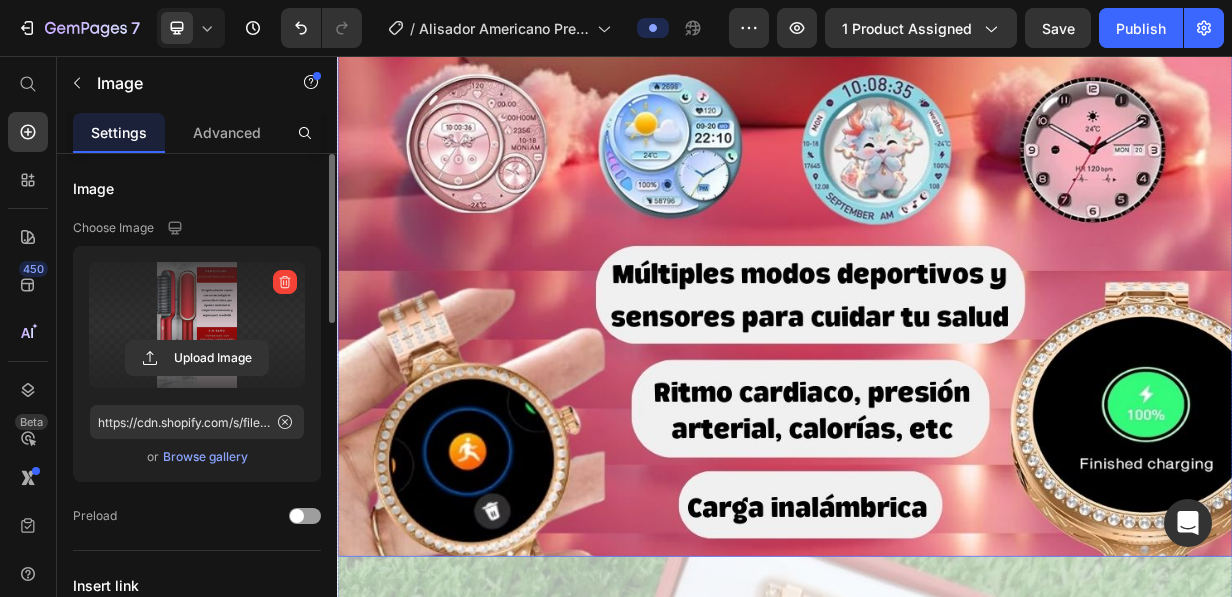 scroll, scrollTop: 7128, scrollLeft: 0, axis: vertical 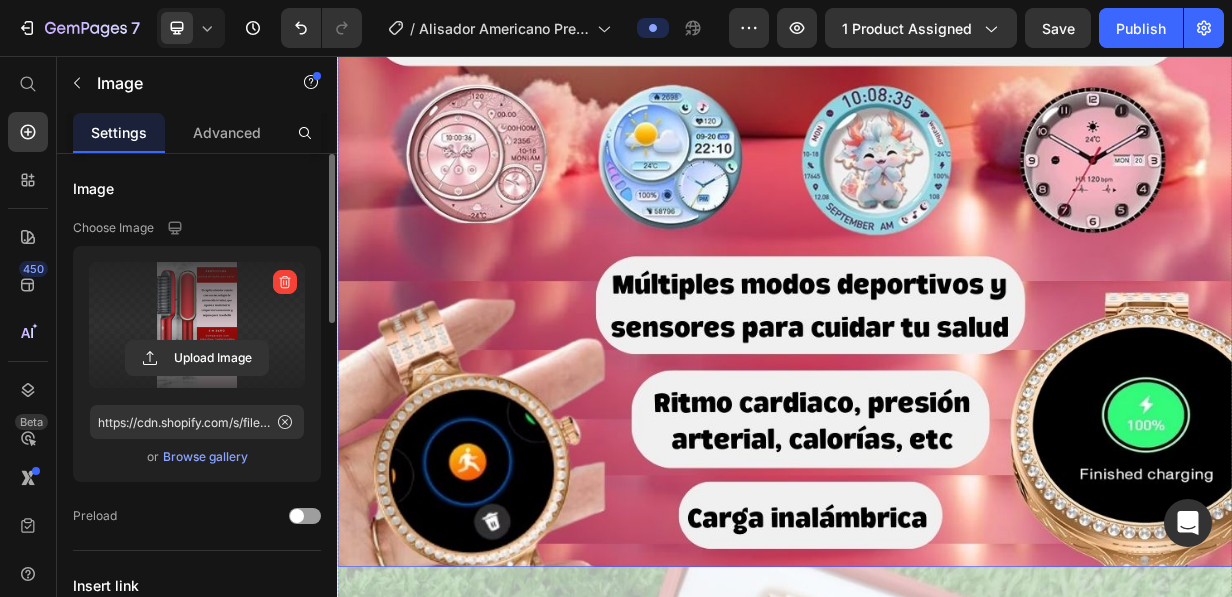 click at bounding box center [937, -204] 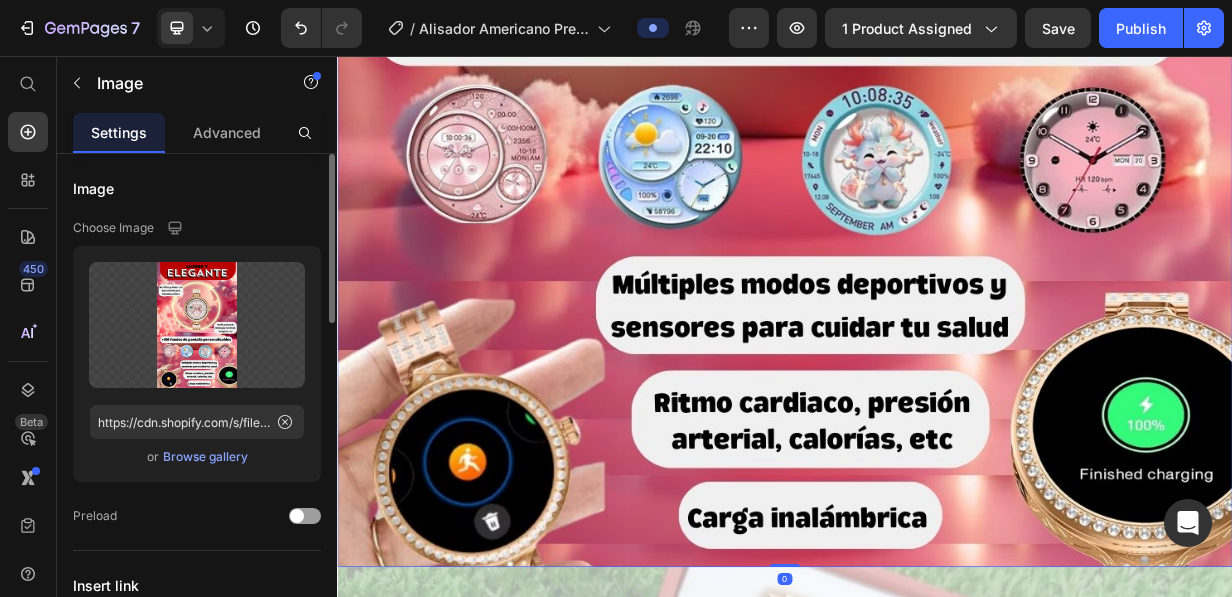 click at bounding box center [937, -204] 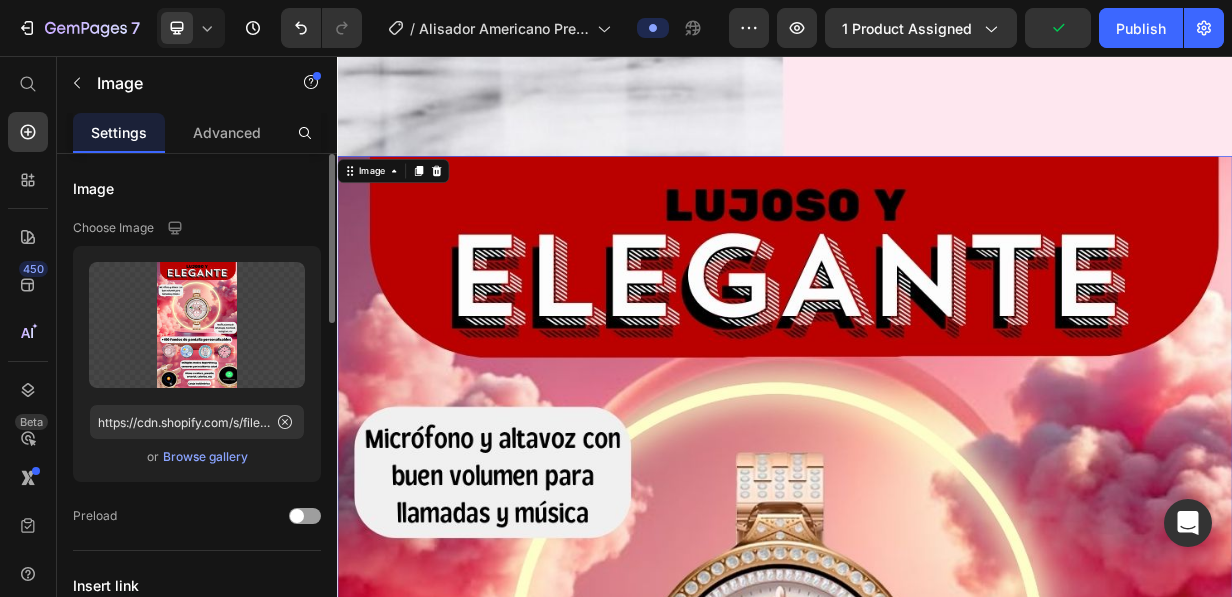 scroll, scrollTop: 5788, scrollLeft: 0, axis: vertical 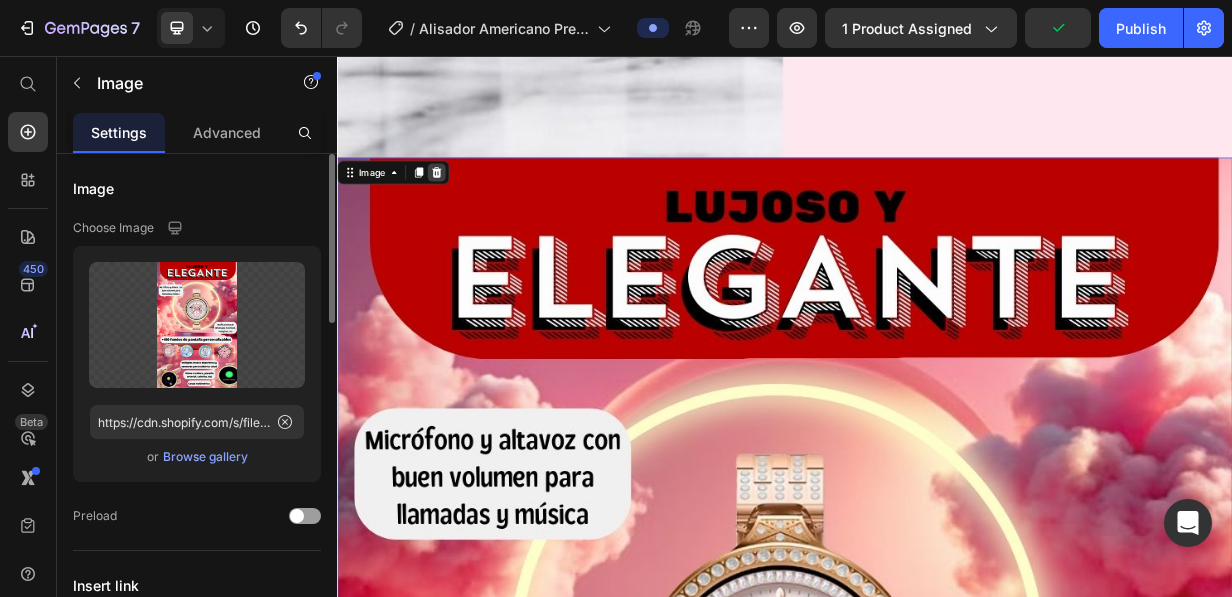 click at bounding box center [470, 212] 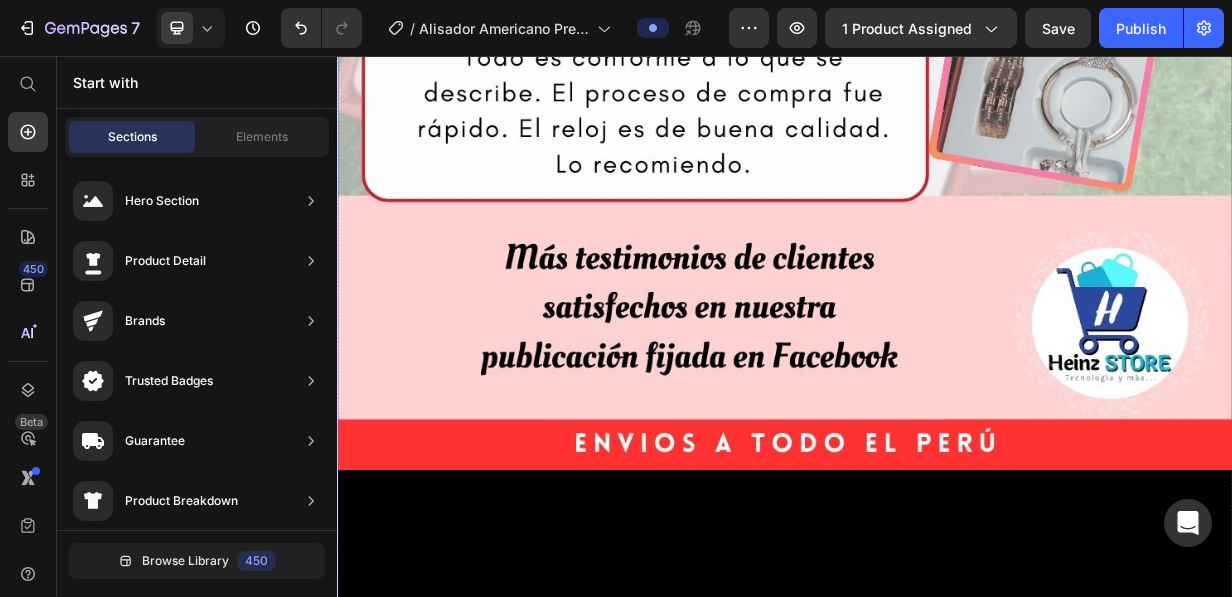 scroll, scrollTop: 6865, scrollLeft: 0, axis: vertical 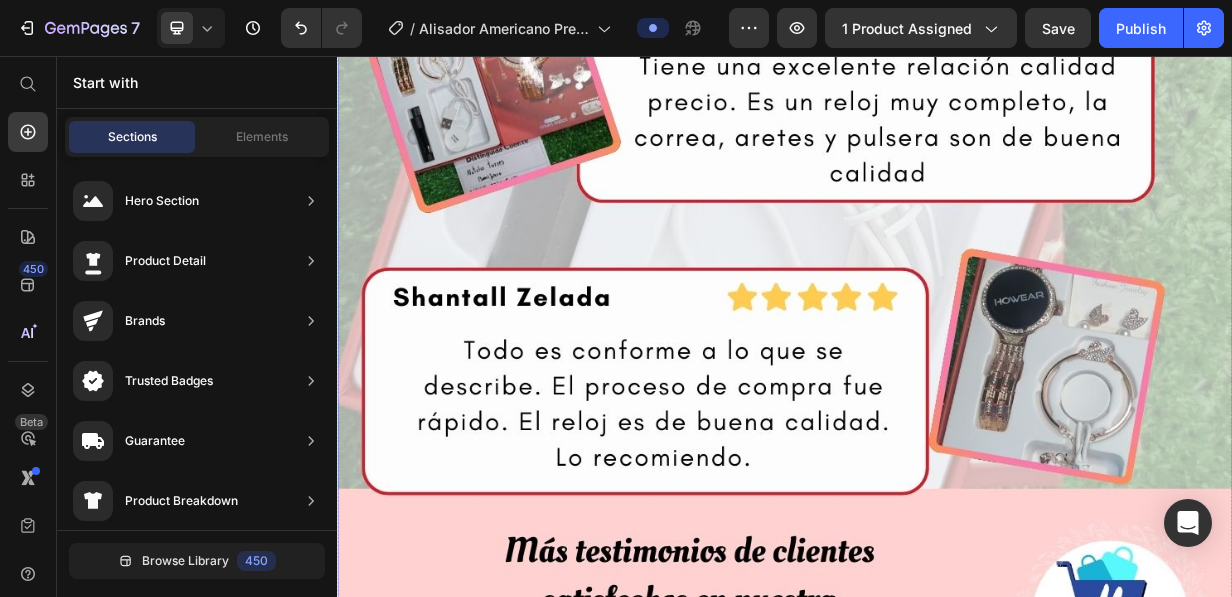 click at bounding box center [937, 59] 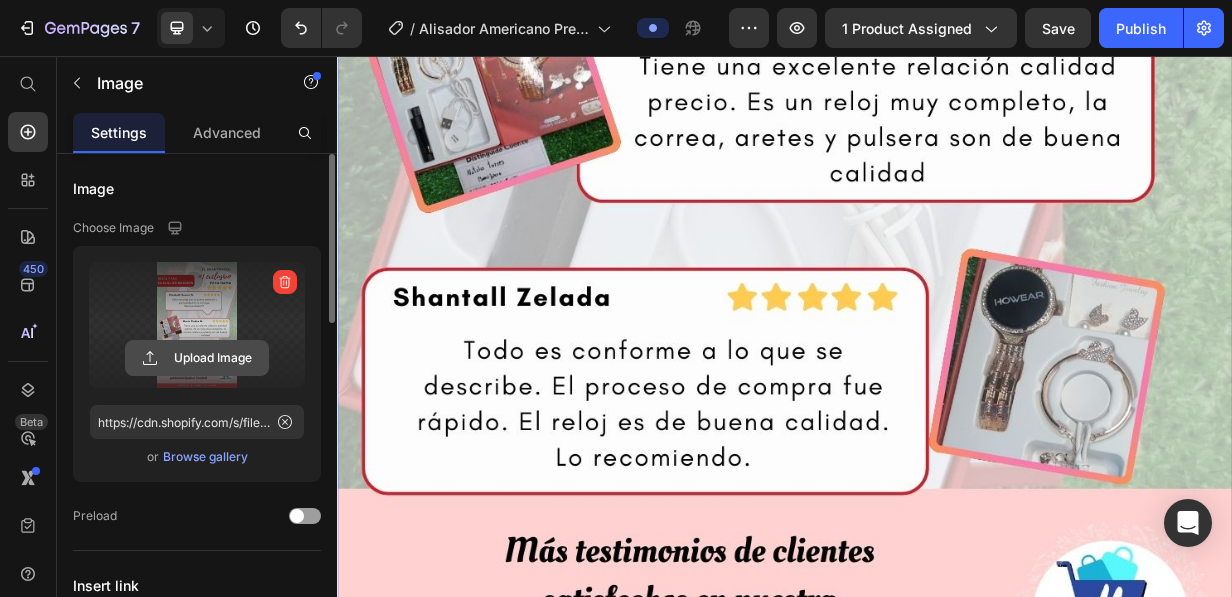 click 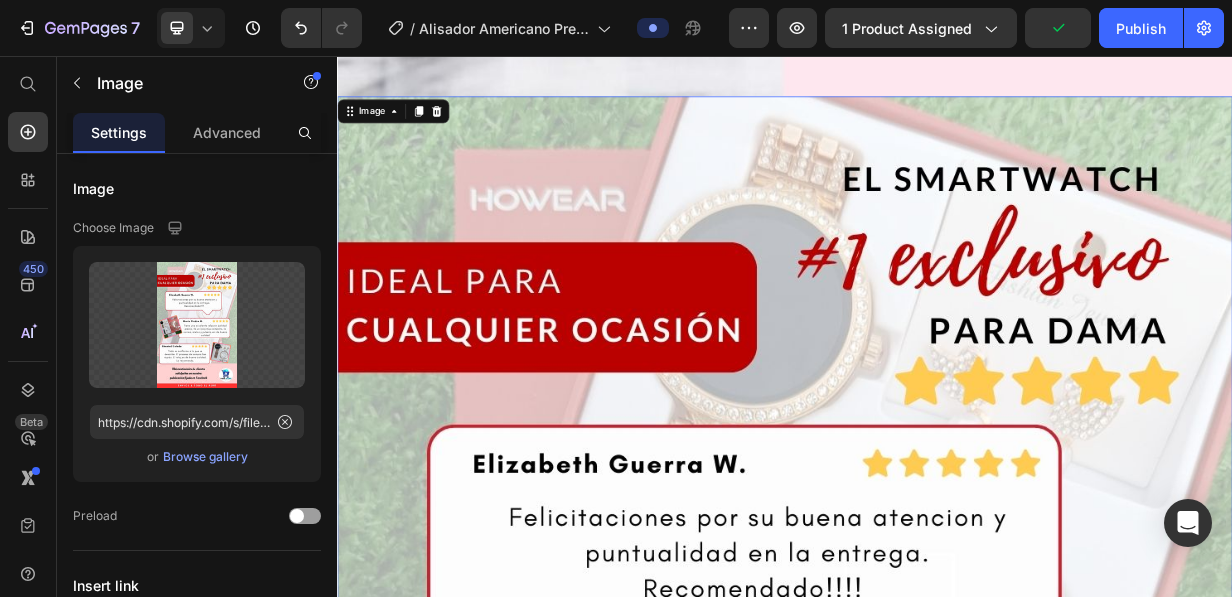 scroll, scrollTop: 5908, scrollLeft: 0, axis: vertical 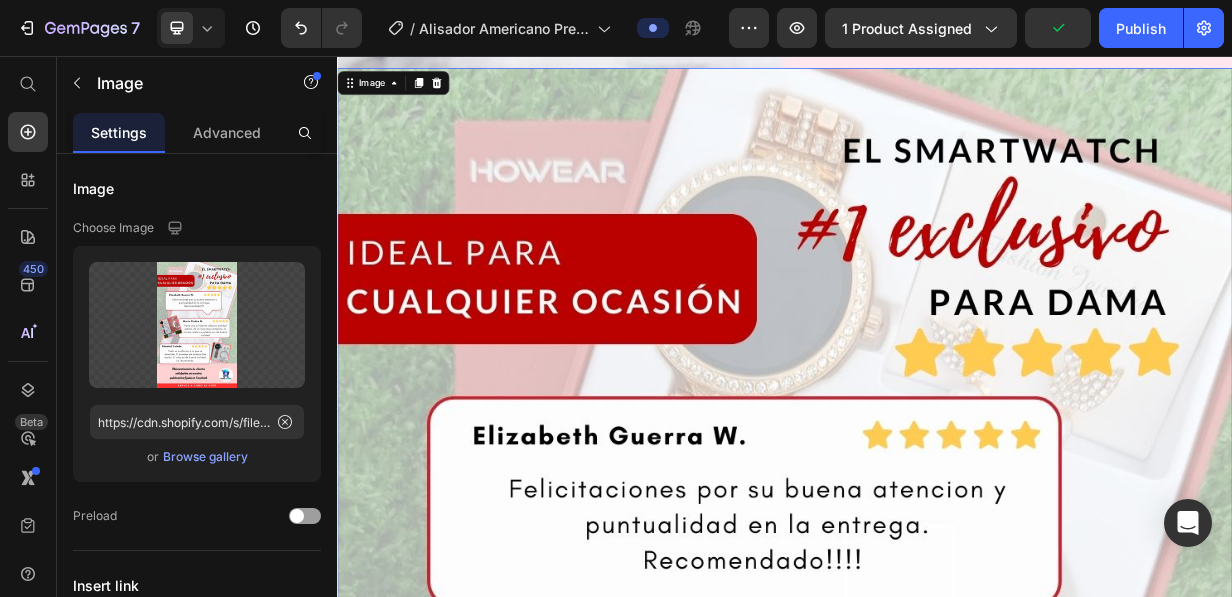 click at bounding box center [937, 1016] 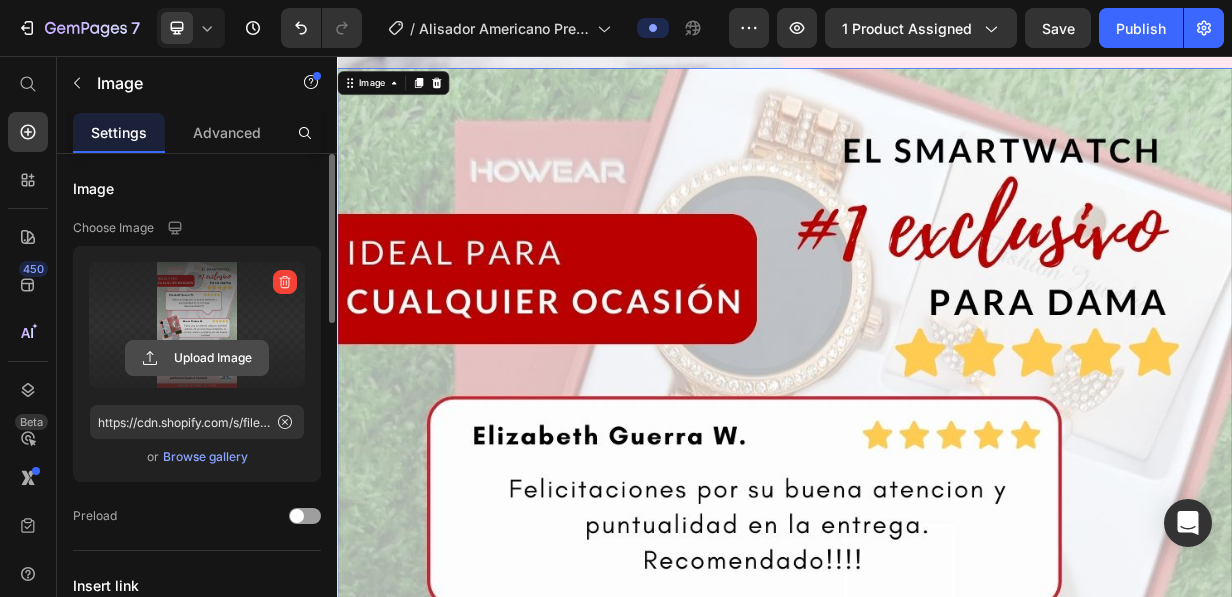 click 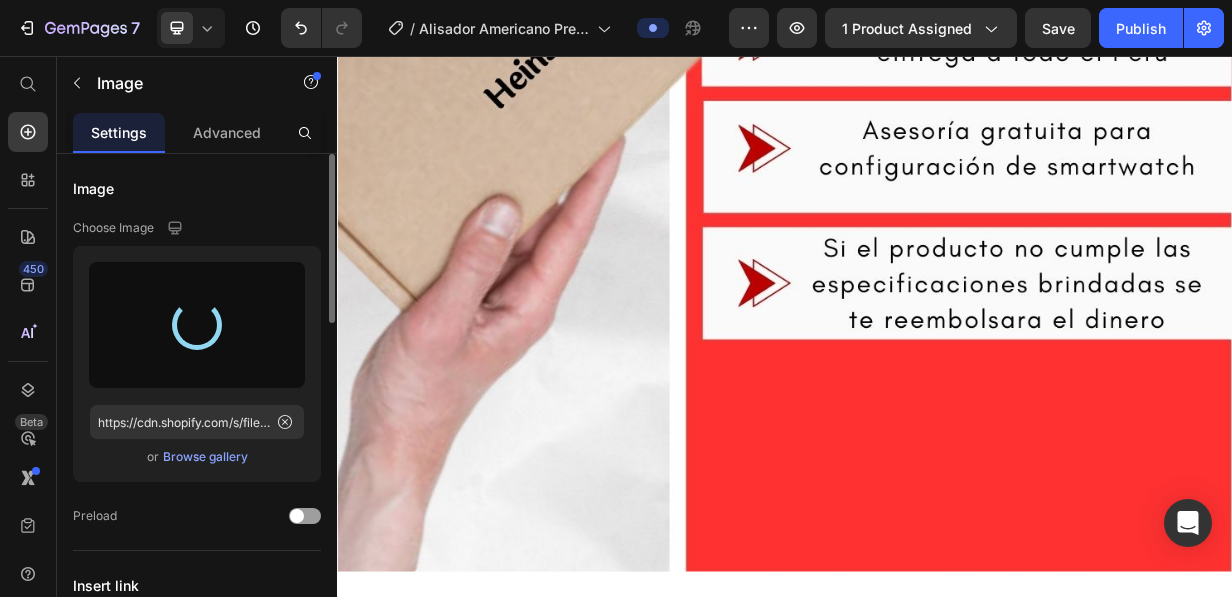 type on "https://cdn.shopify.com/s/files/1/0732/6122/0096/files/gempages_543305583483159798-50450bd7-cdf6-4745-b63d-38ca8282c254.jpg" 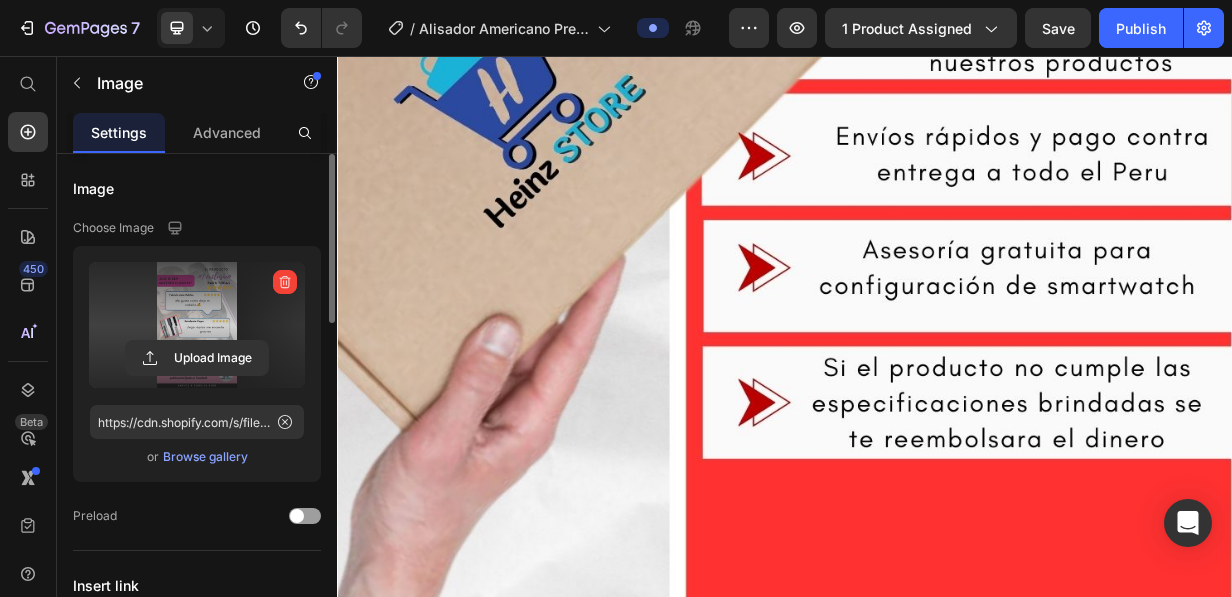 scroll, scrollTop: 9458, scrollLeft: 0, axis: vertical 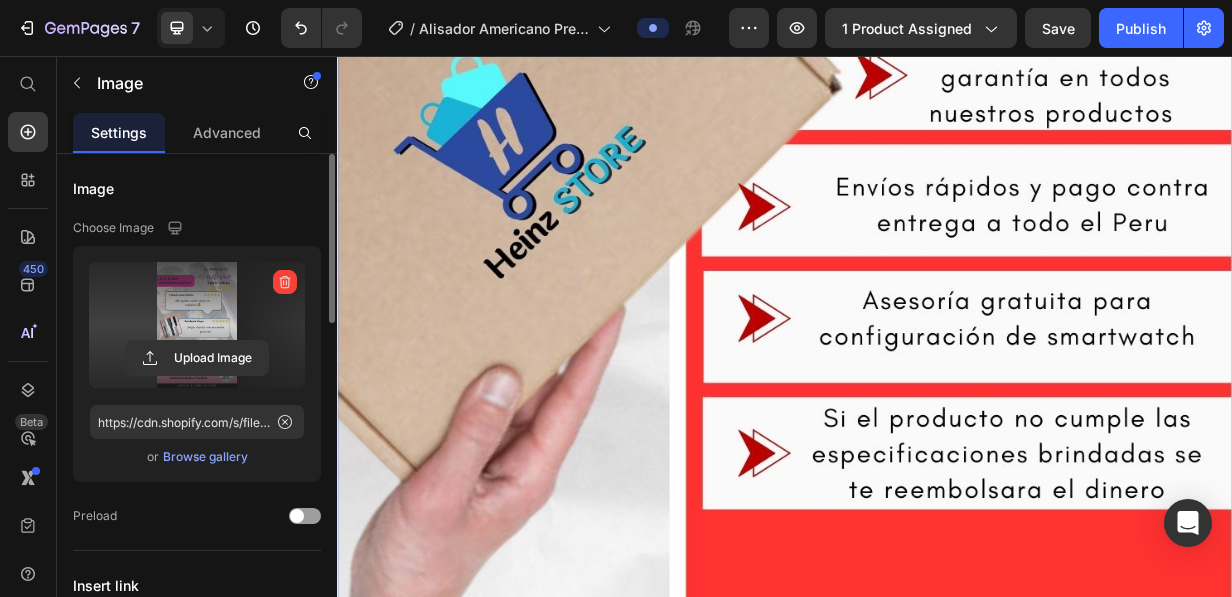 click at bounding box center [937, 30] 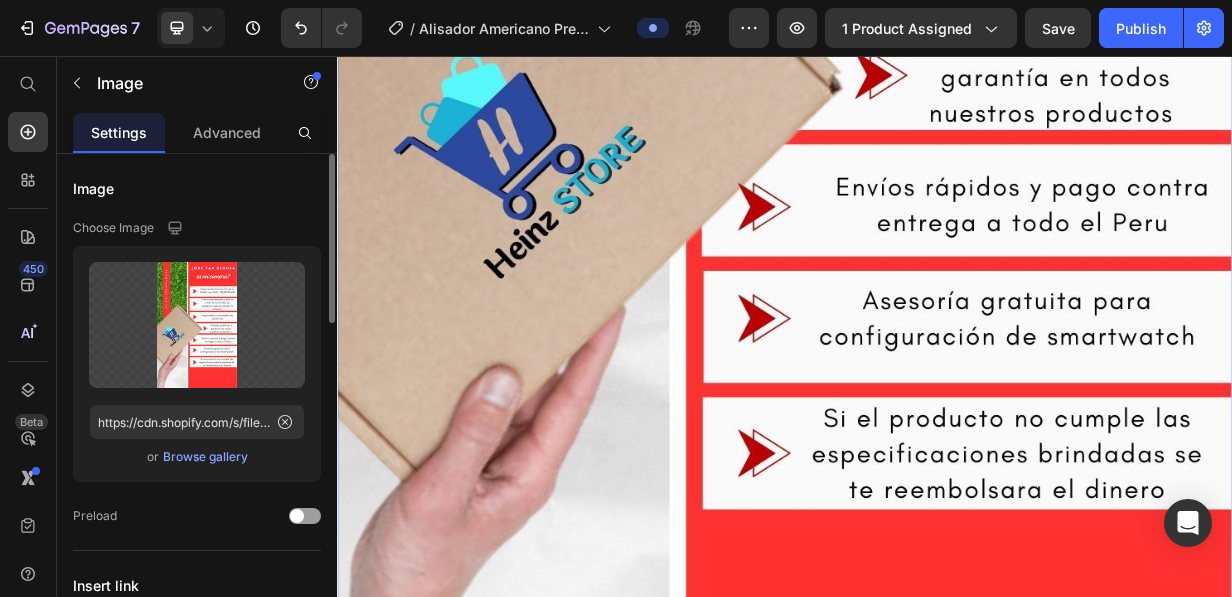 click at bounding box center [937, 30] 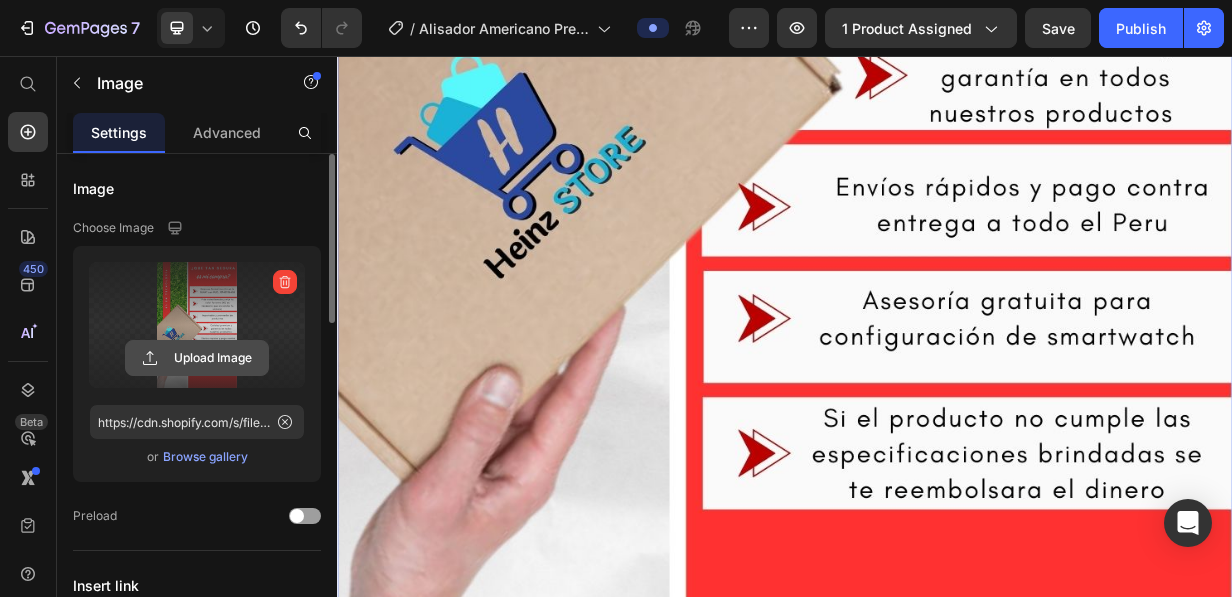 click 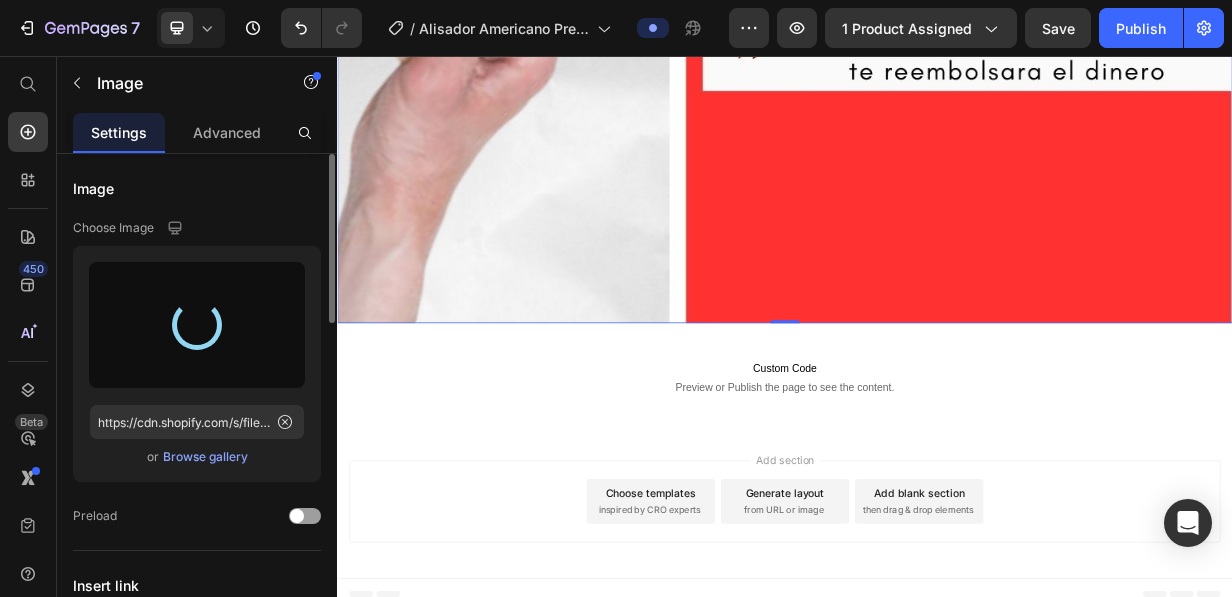 scroll, scrollTop: 10035, scrollLeft: 0, axis: vertical 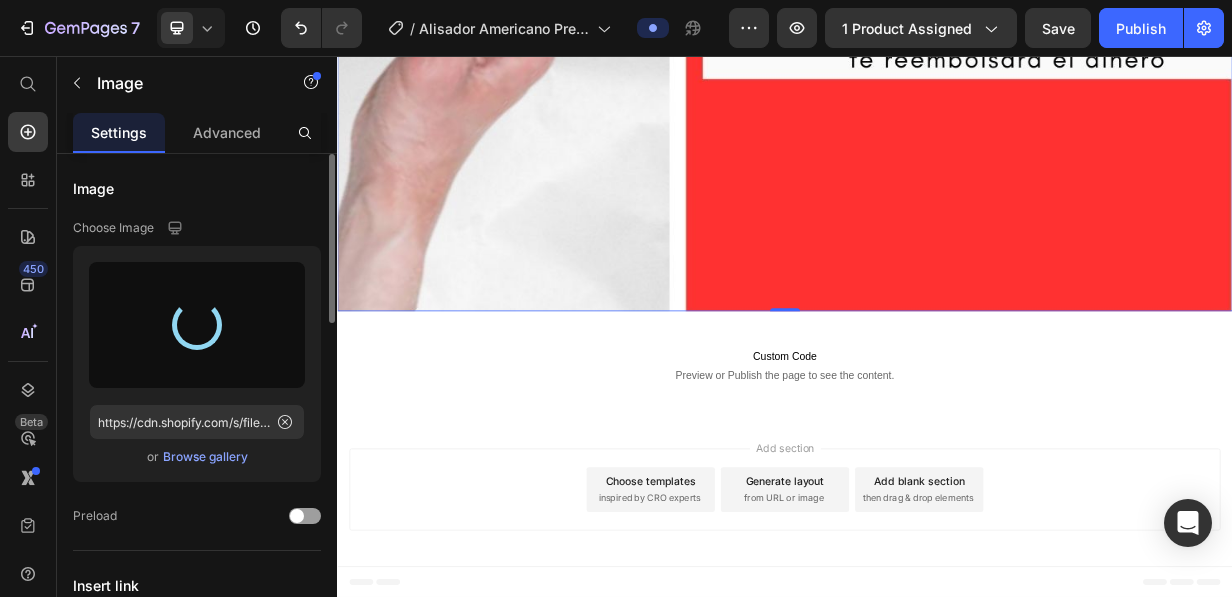 type on "https://cdn.shopify.com/s/files/1/0732/6122/0096/files/gempages_543305583483159798-c179d962-8813-4fc2-93d0-a38498dcabf1.jpg" 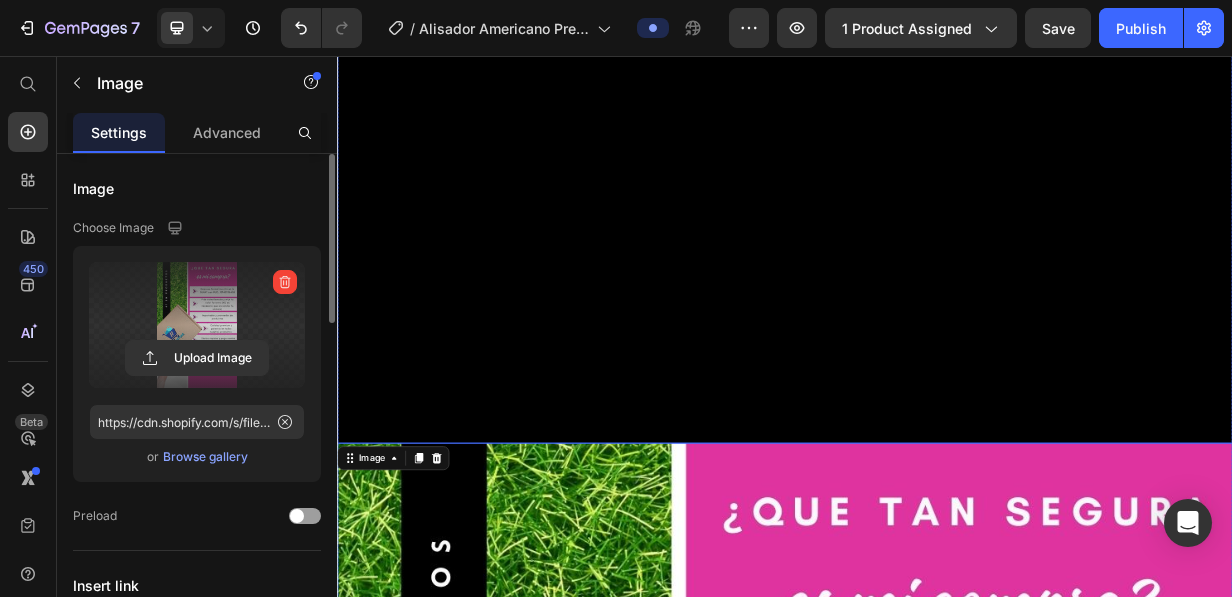 scroll, scrollTop: 7974, scrollLeft: 0, axis: vertical 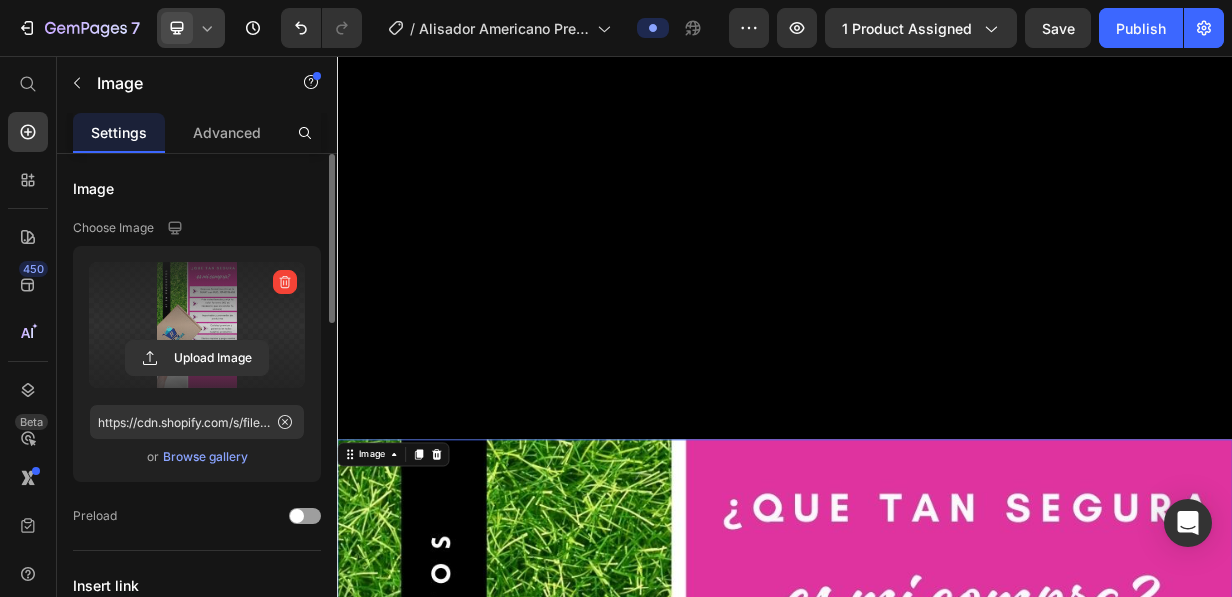 click 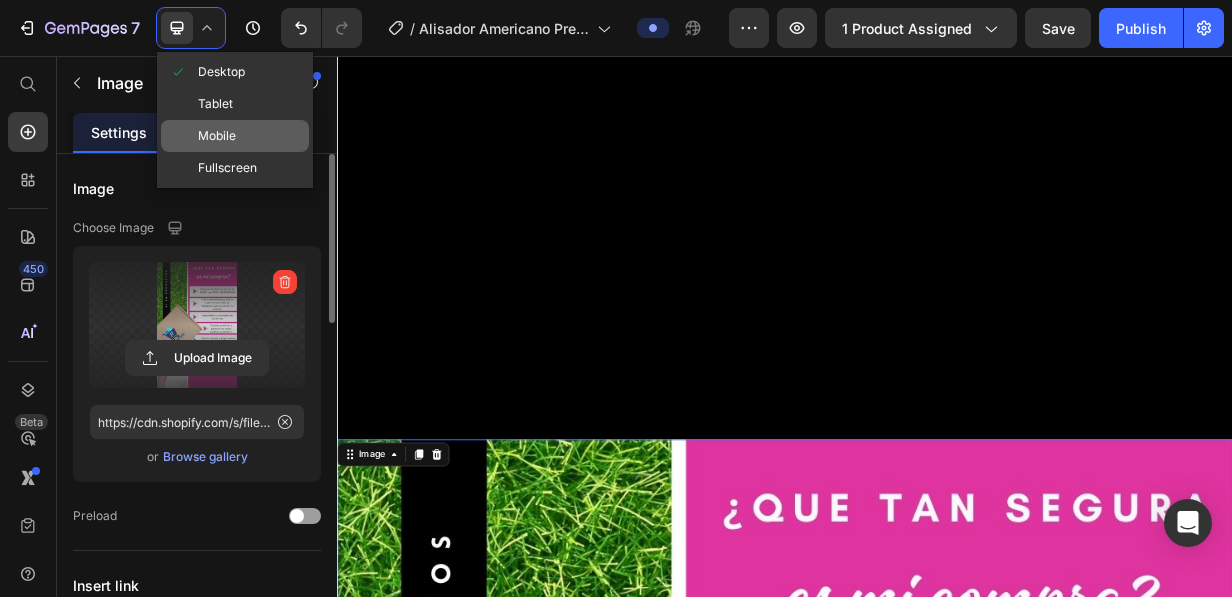 click on "Mobile" 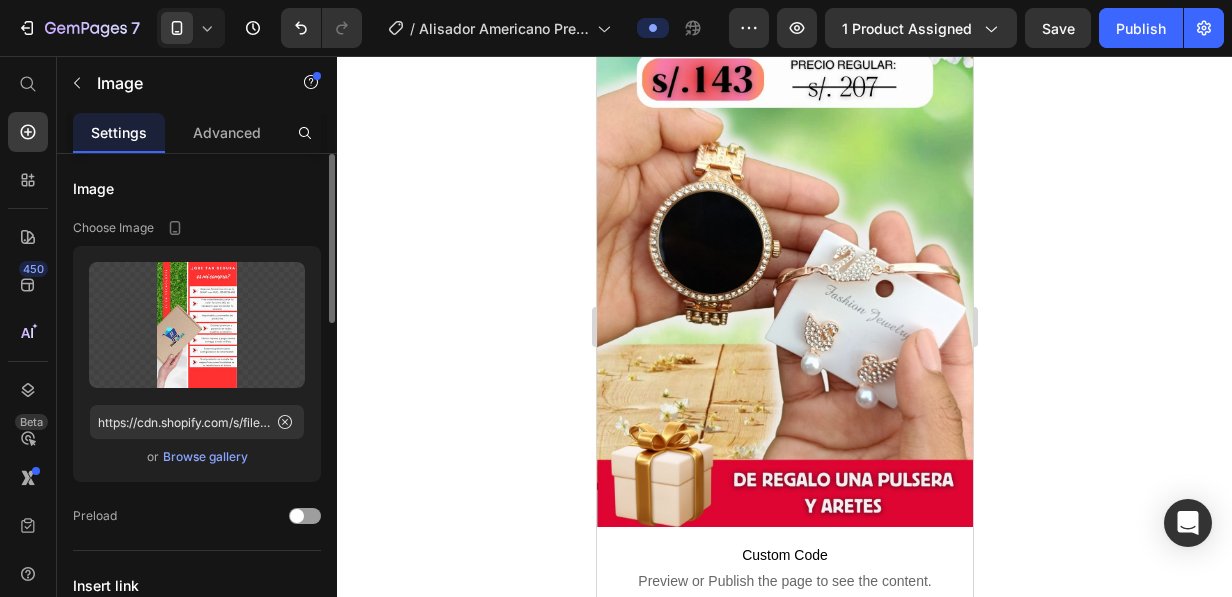 scroll, scrollTop: 0, scrollLeft: 0, axis: both 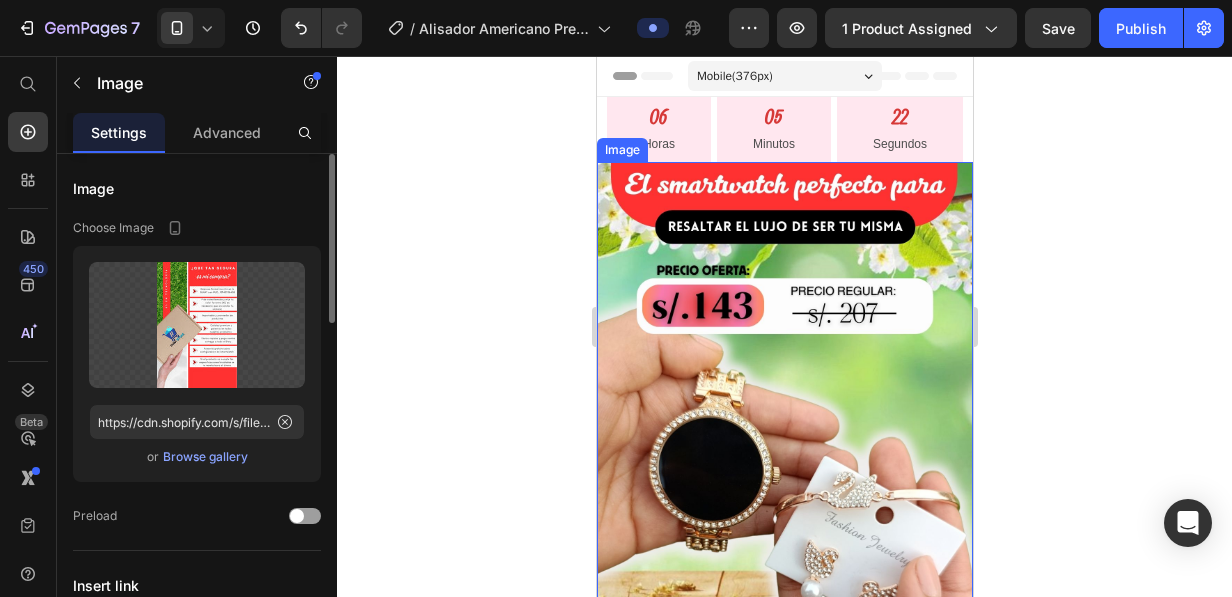 click at bounding box center (784, 458) 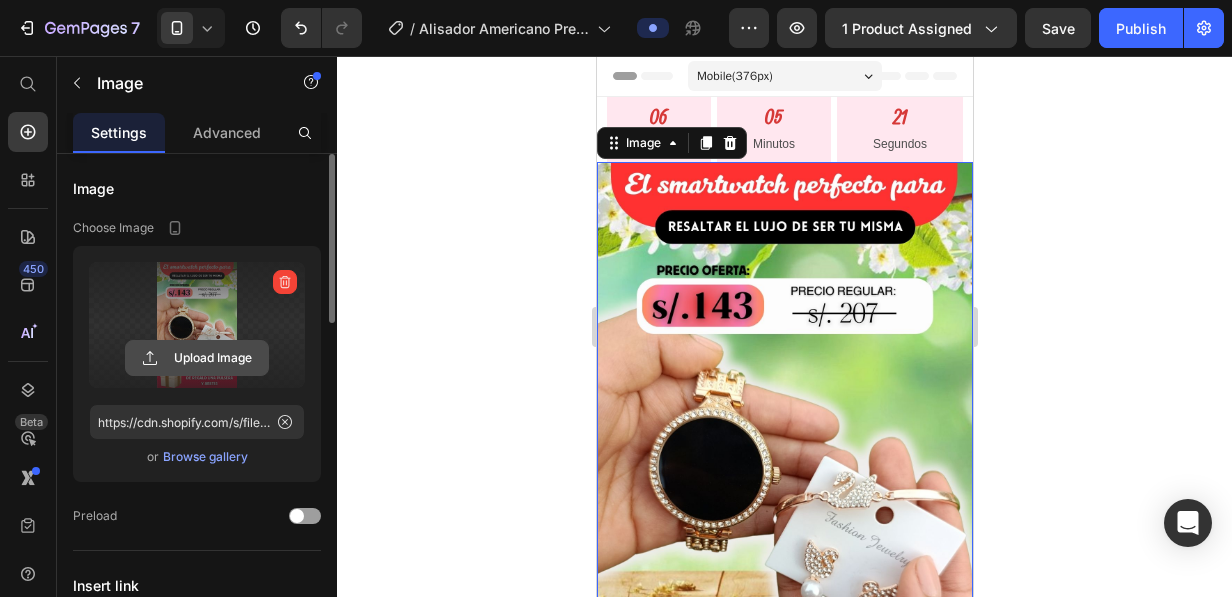 click 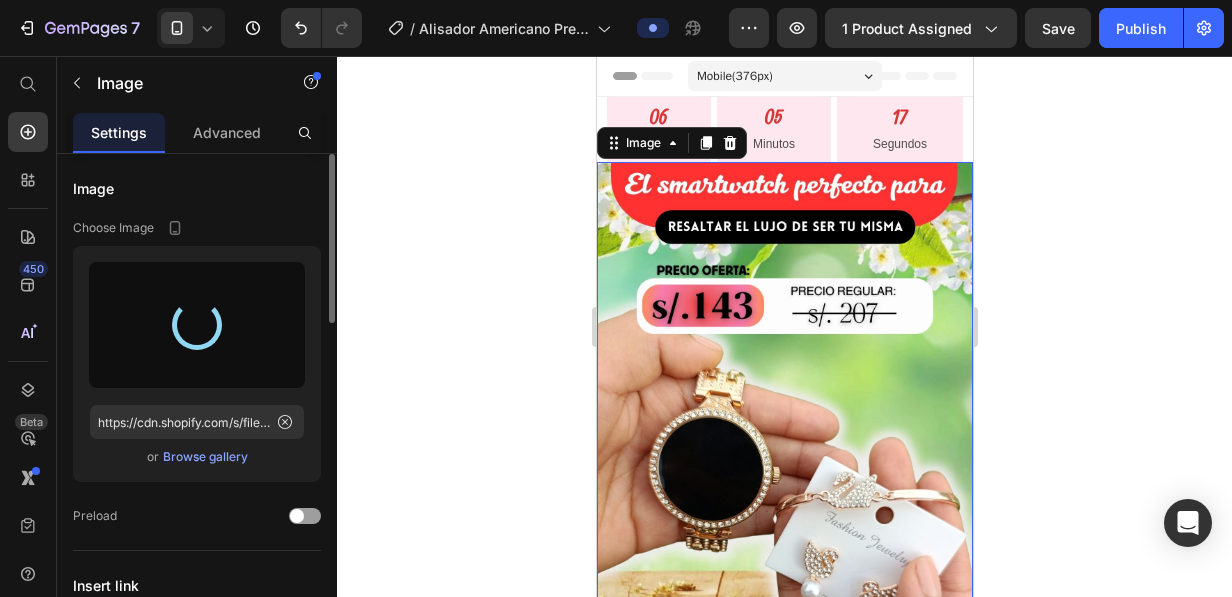 type on "https://cdn.shopify.com/s/files/1/0732/6122/0096/files/gempages_543305583483159798-ded150e7-fa29-4885-bec2-ee94303637dc.jpg" 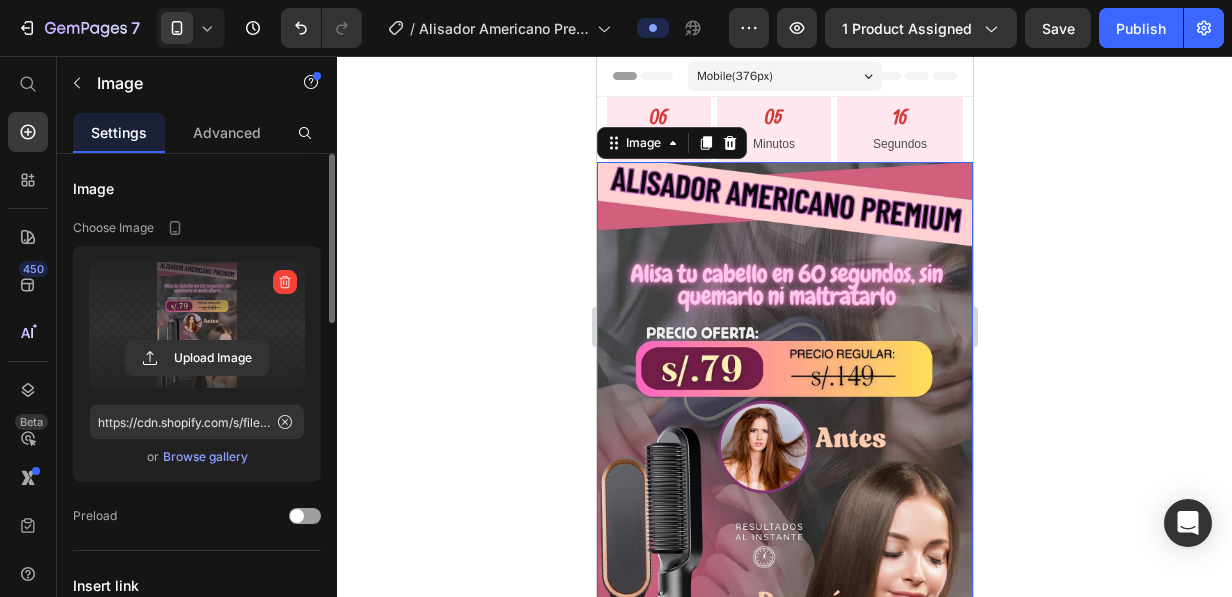click 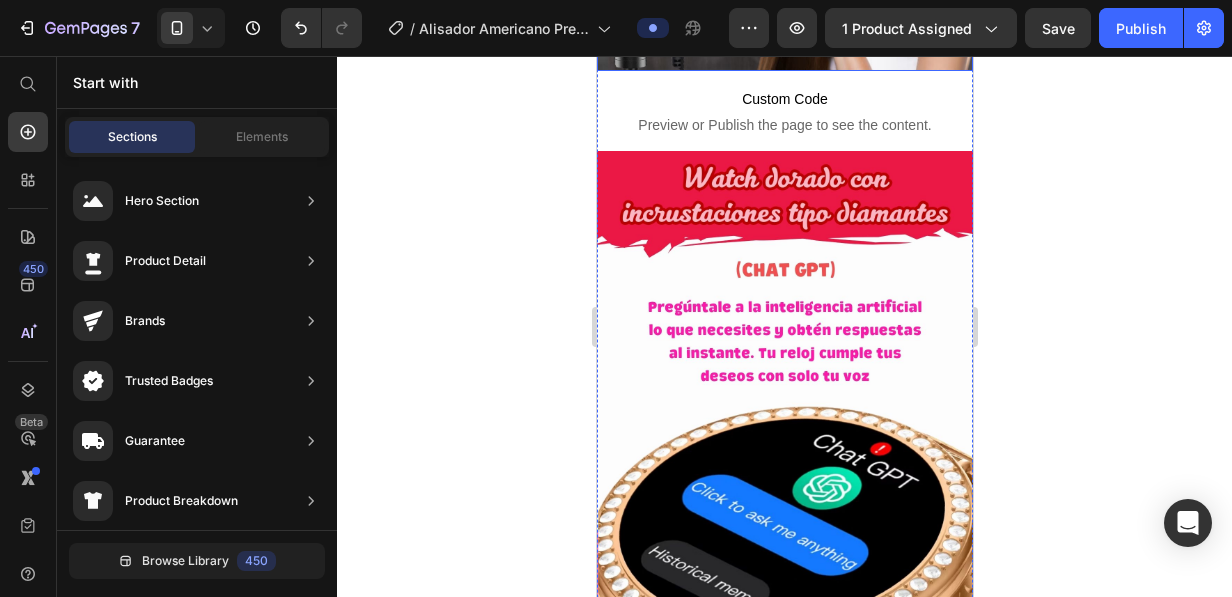 scroll, scrollTop: 687, scrollLeft: 0, axis: vertical 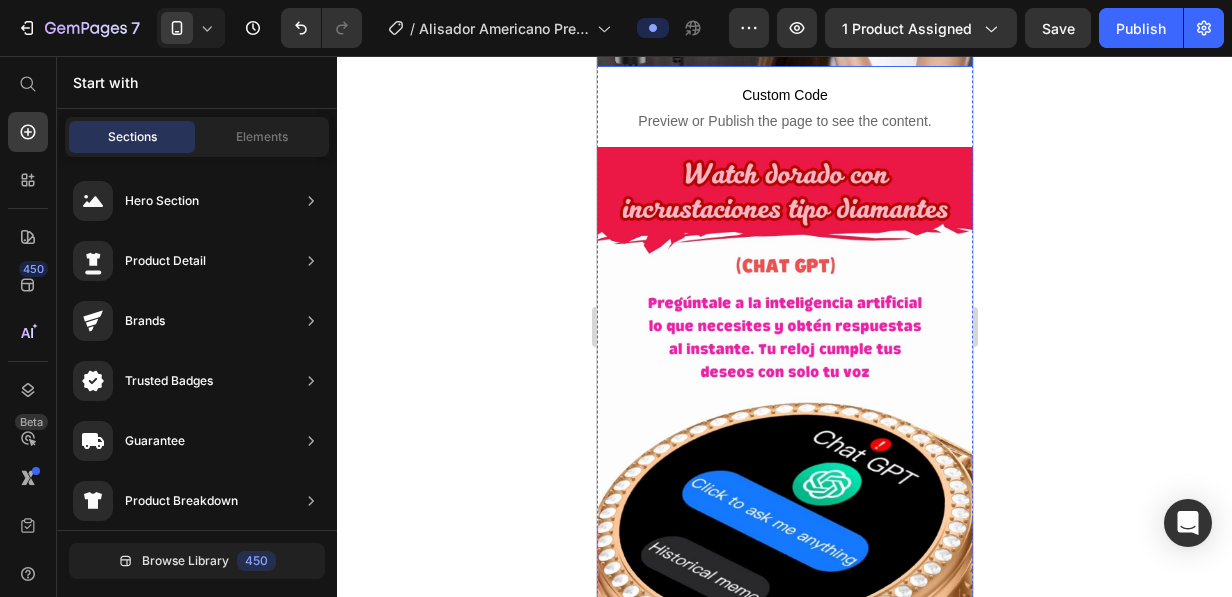 click at bounding box center (784, 443) 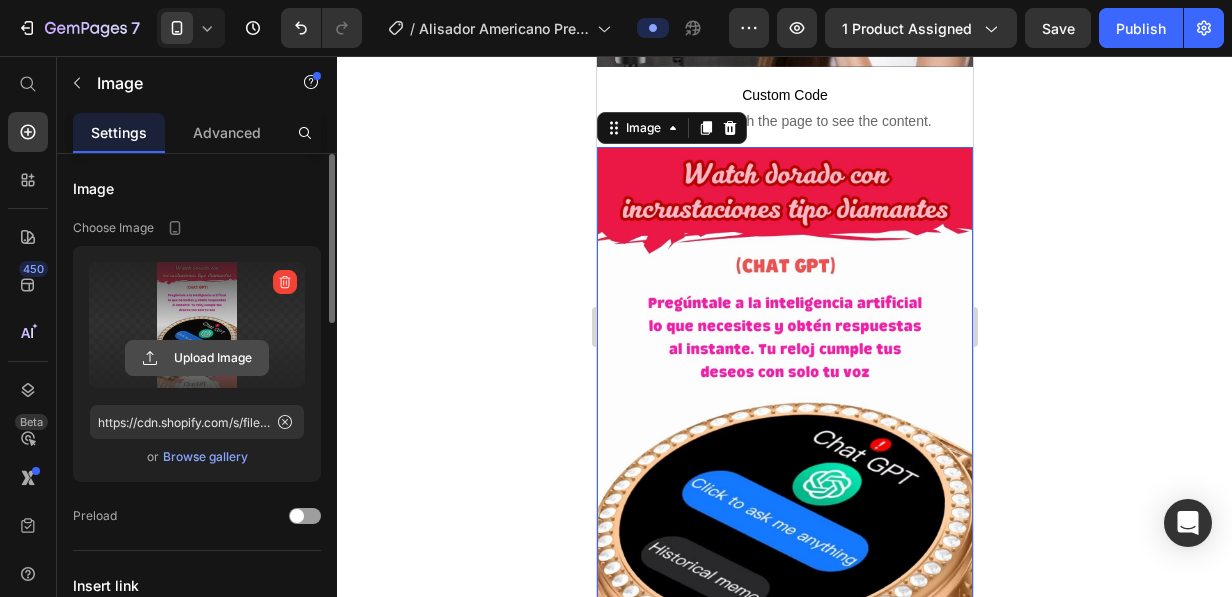 click 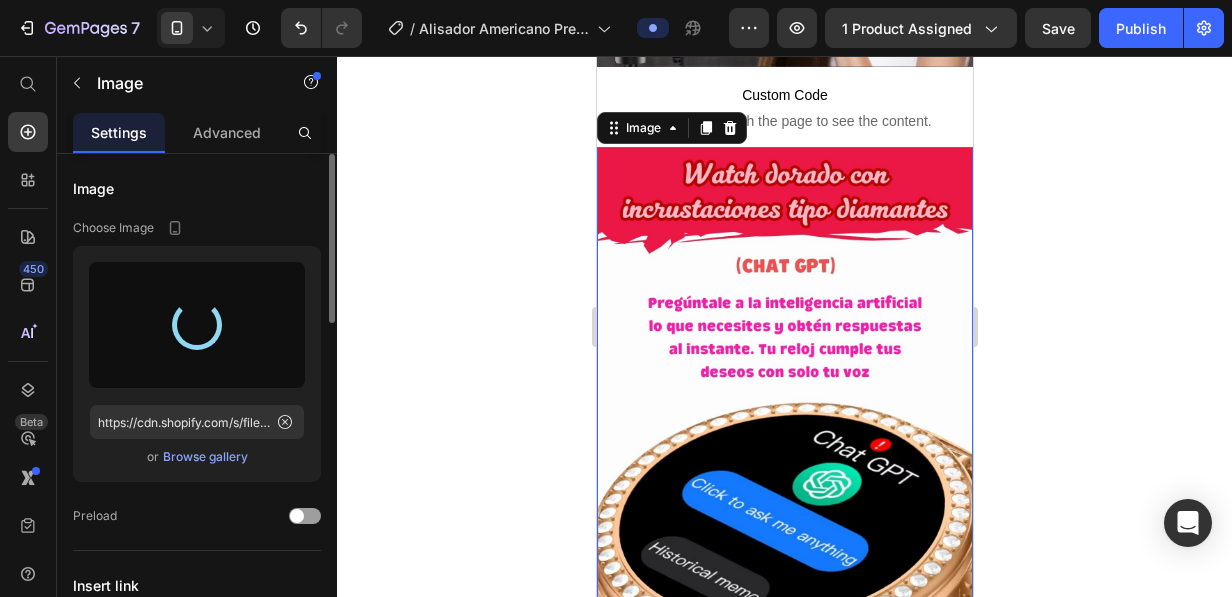 type on "https://cdn.shopify.com/s/files/1/0732/6122/0096/files/gempages_543305583483159798-d89f0734-0e20-4491-9b3d-a6fcb8de2831.jpg" 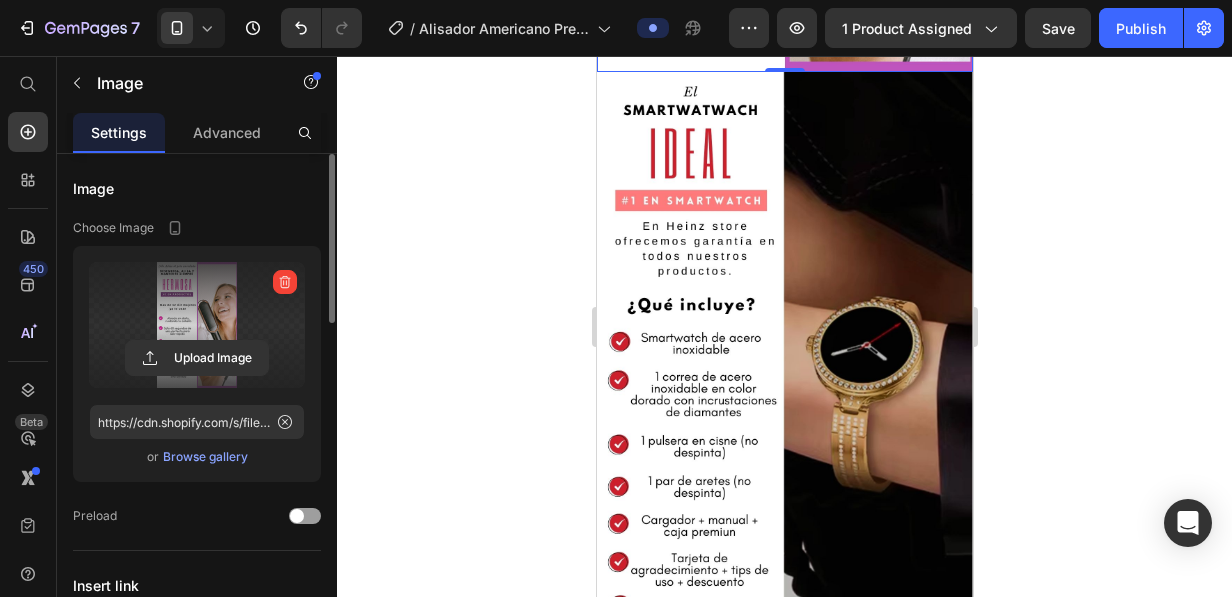 scroll, scrollTop: 1381, scrollLeft: 0, axis: vertical 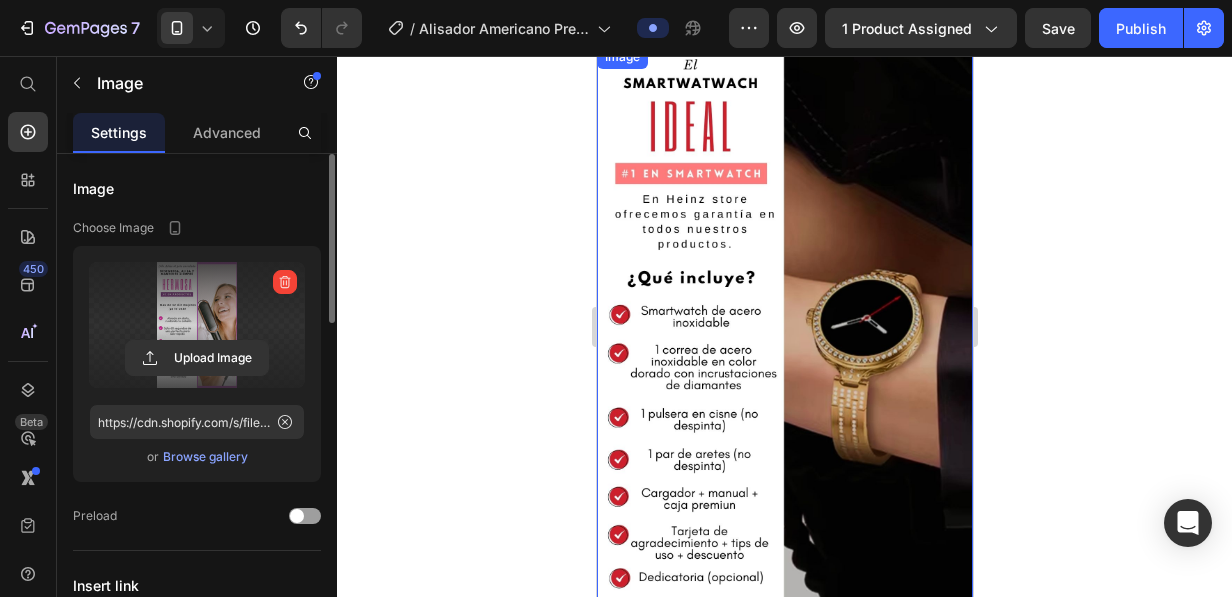 click at bounding box center [784, 341] 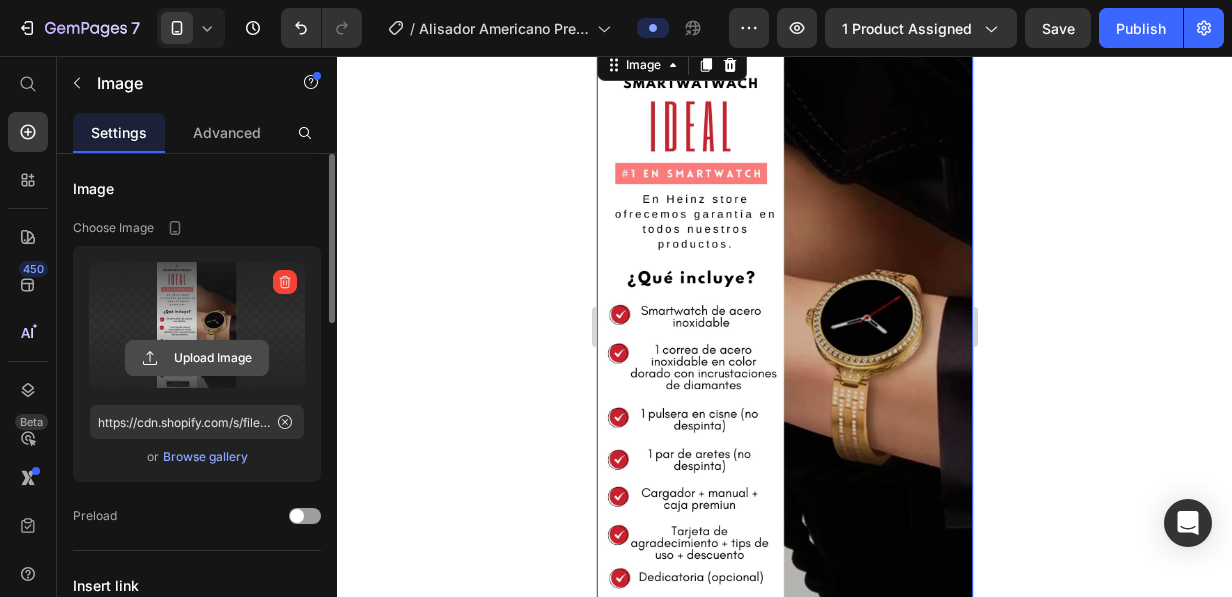 click 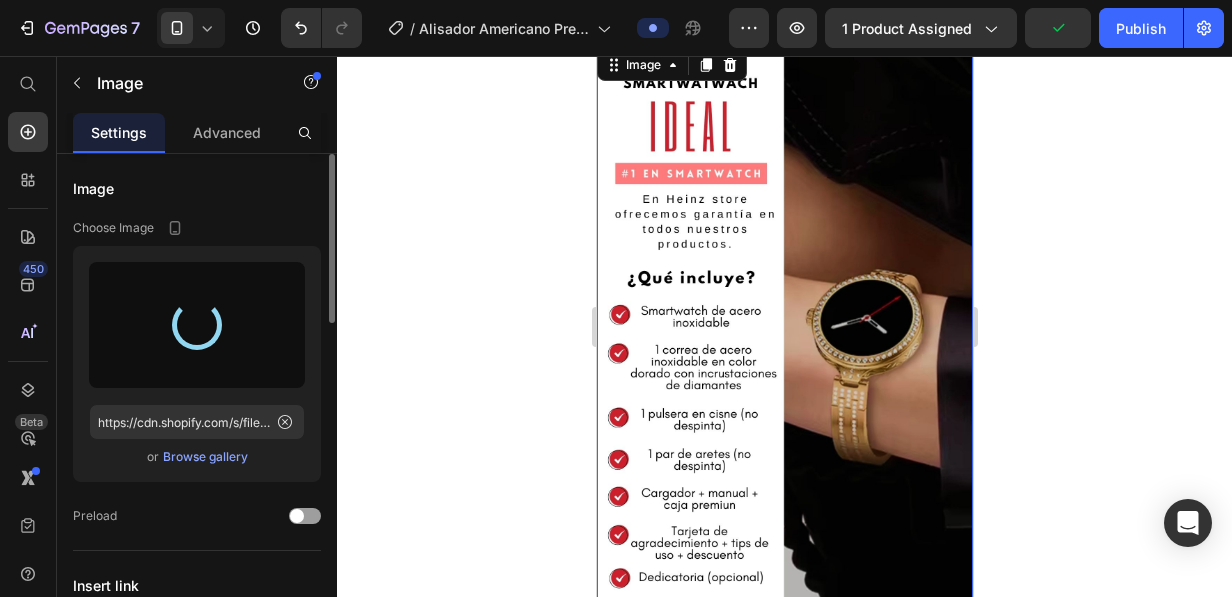 type on "https://cdn.shopify.com/s/files/1/0732/6122/0096/files/gempages_543305583483159798-95ad4e36-7506-4ec7-ac79-b7b6b41681a6.jpg" 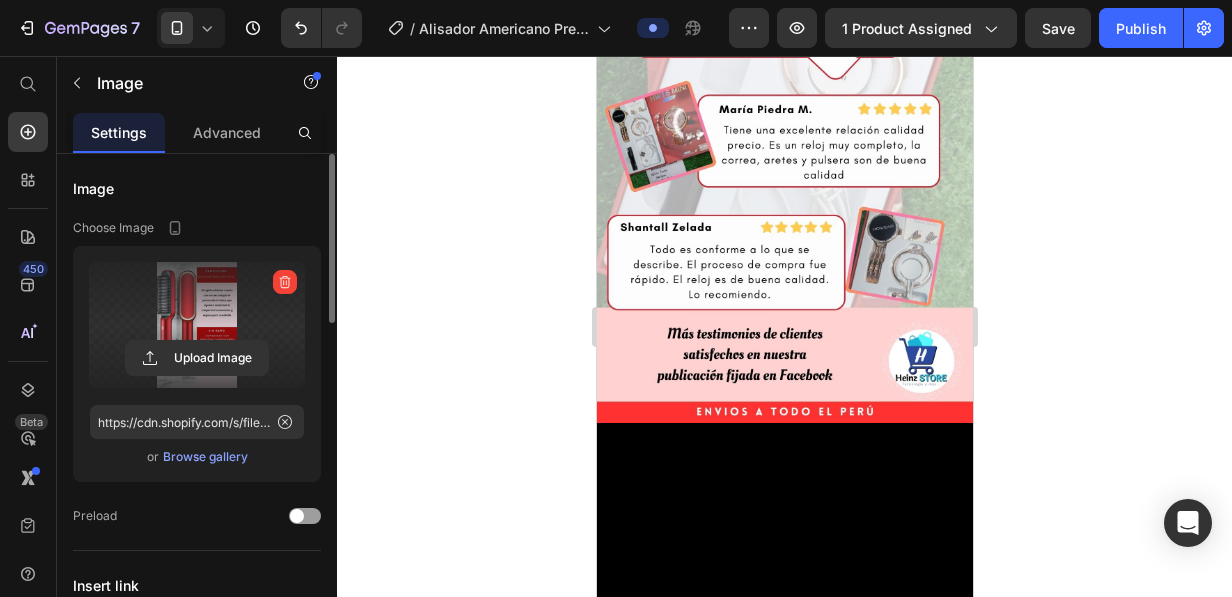 scroll, scrollTop: 2200, scrollLeft: 0, axis: vertical 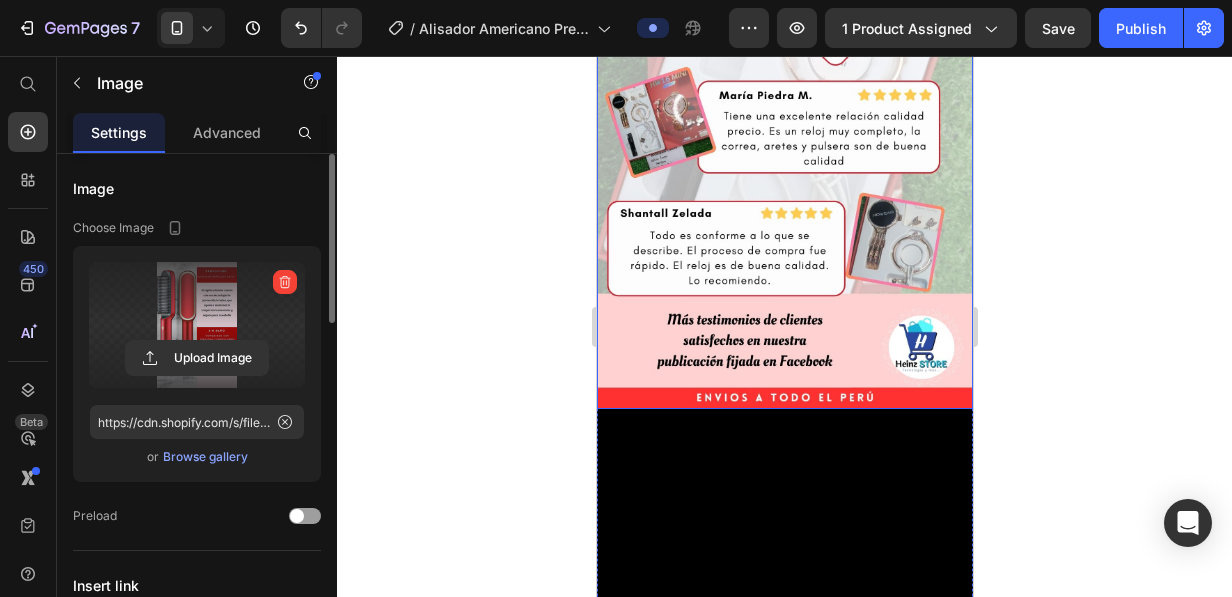 click at bounding box center (784, 113) 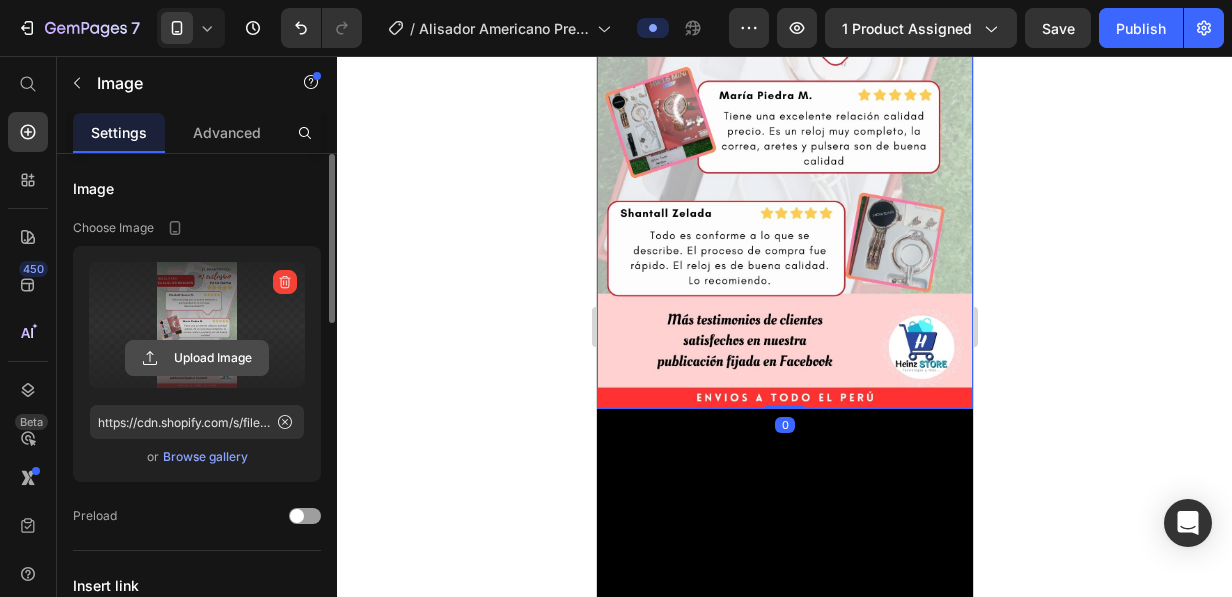 click 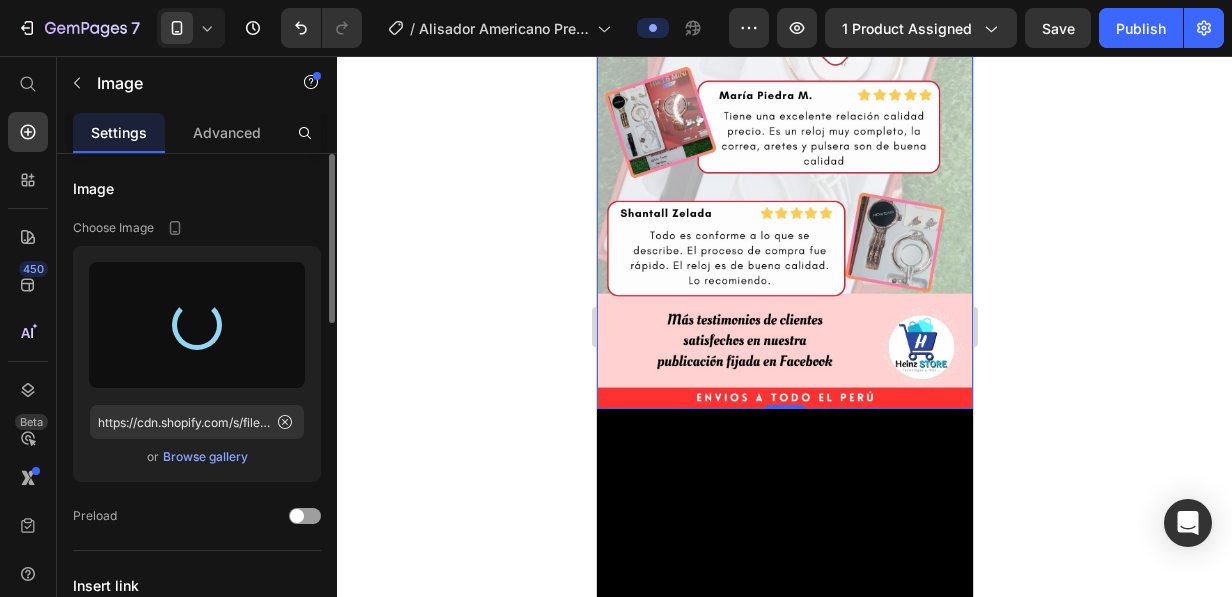 type on "https://cdn.shopify.com/s/files/1/0732/6122/0096/files/gempages_543305583483159798-50450bd7-cdf6-4745-b63d-38ca8282c254.jpg" 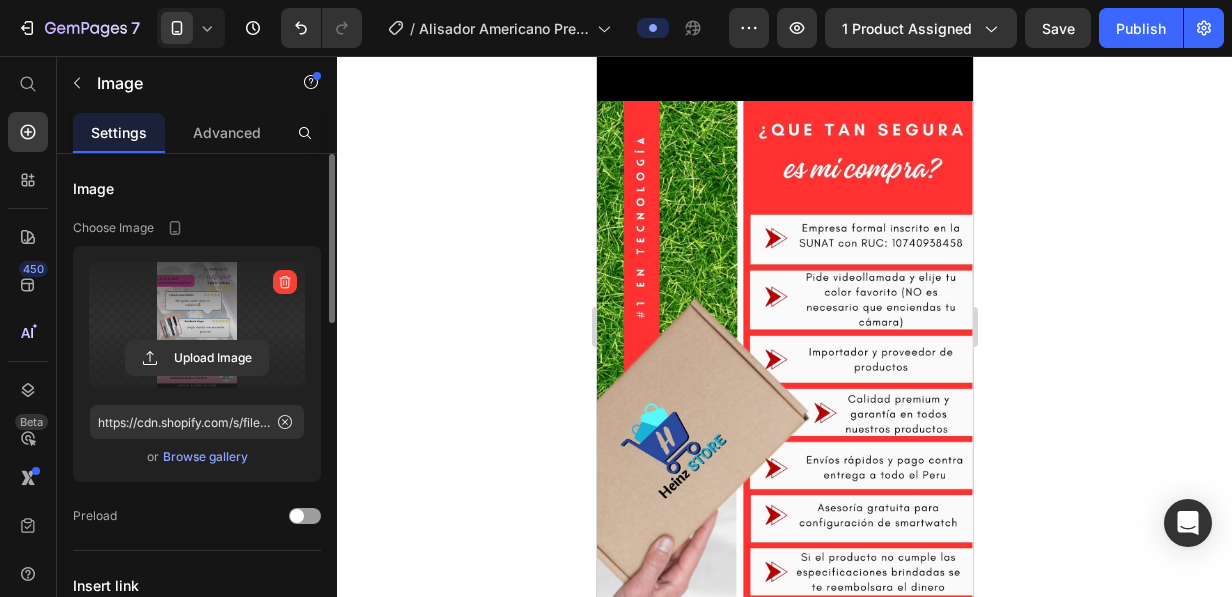 scroll, scrollTop: 2889, scrollLeft: 0, axis: vertical 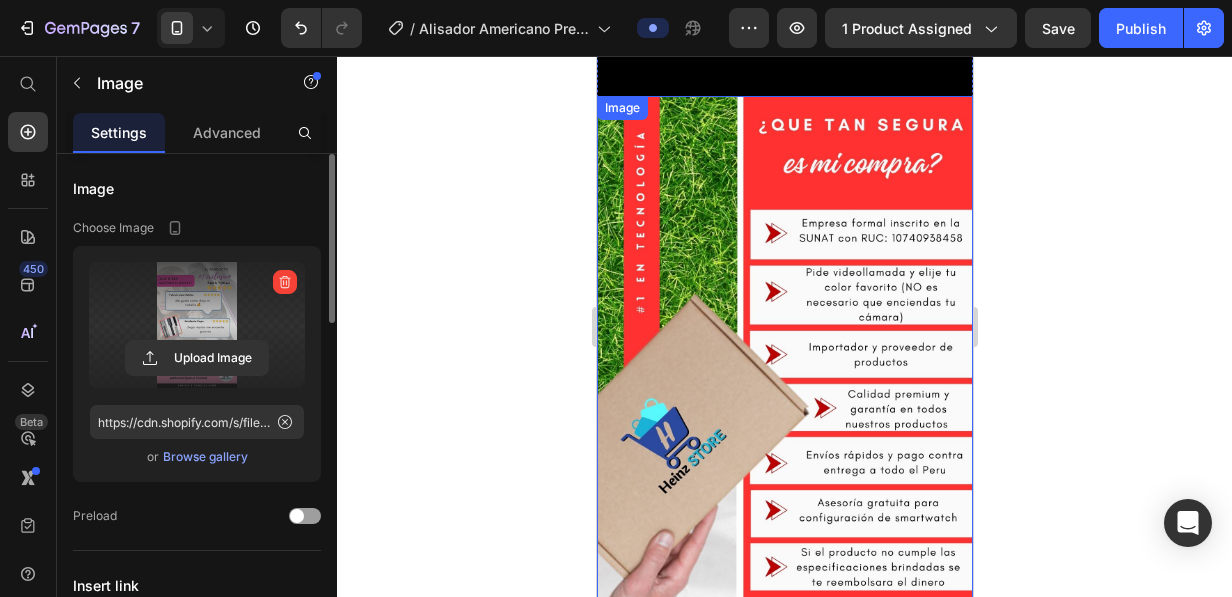 click at bounding box center [784, 392] 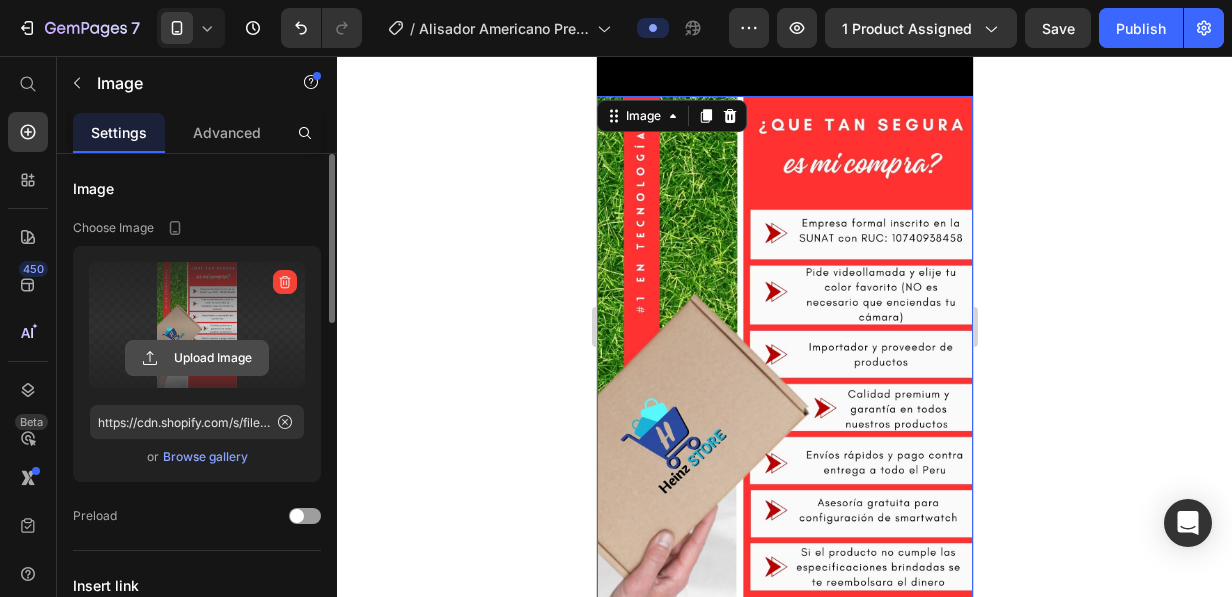 click 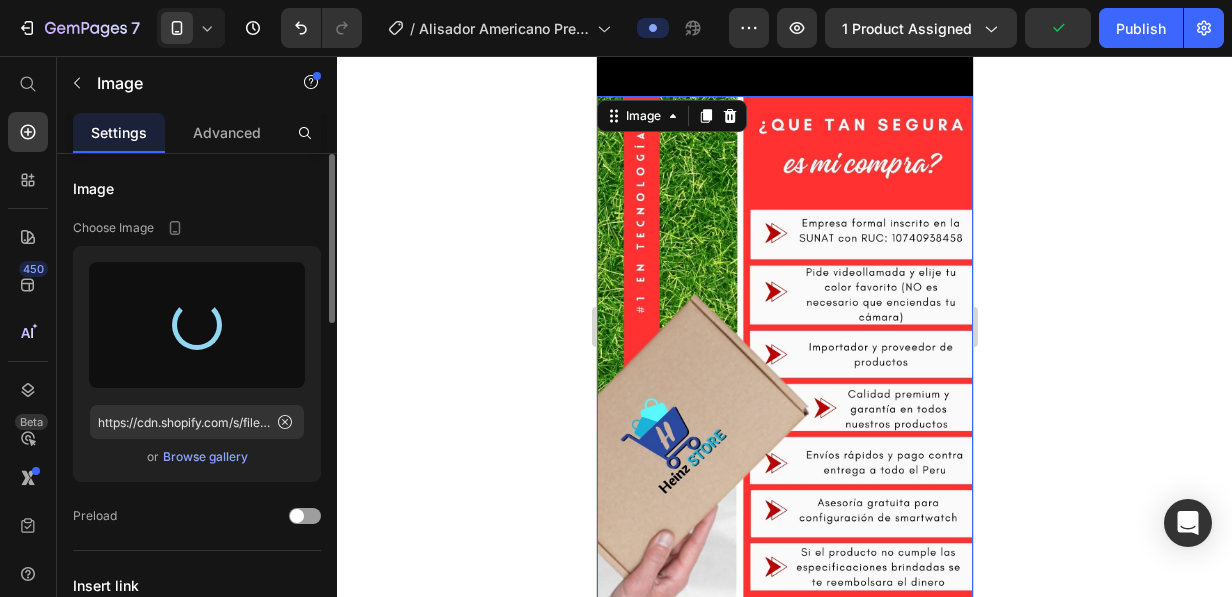 type on "https://cdn.shopify.com/s/files/1/0732/6122/0096/files/gempages_543305583483159798-c179d962-8813-4fc2-93d0-a38498dcabf1.jpg" 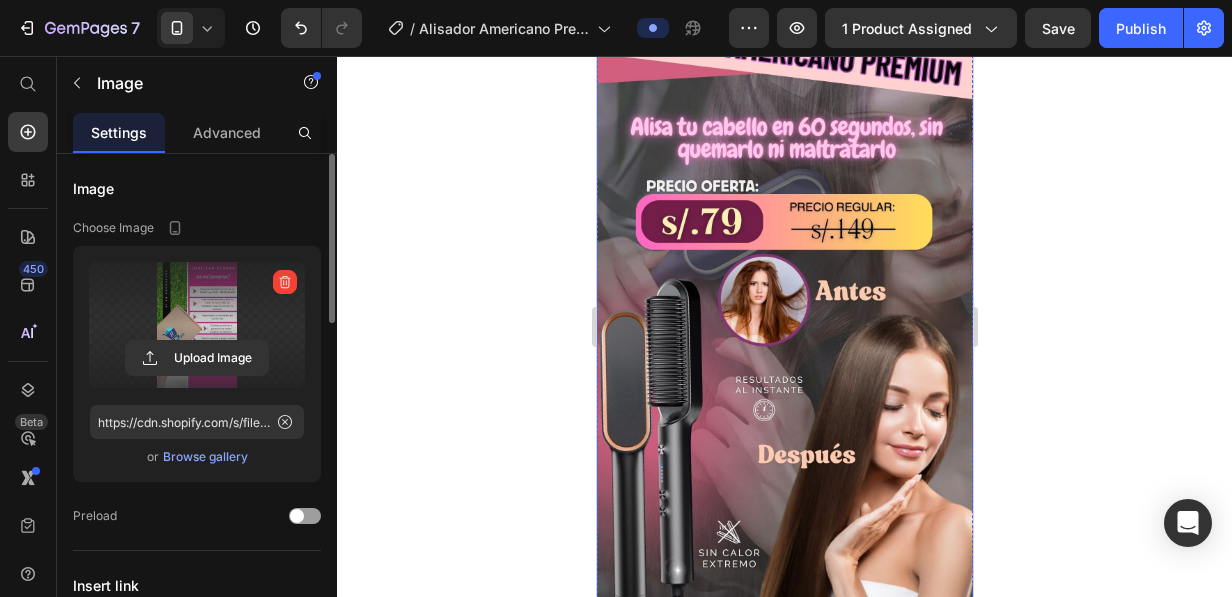 scroll, scrollTop: 140, scrollLeft: 0, axis: vertical 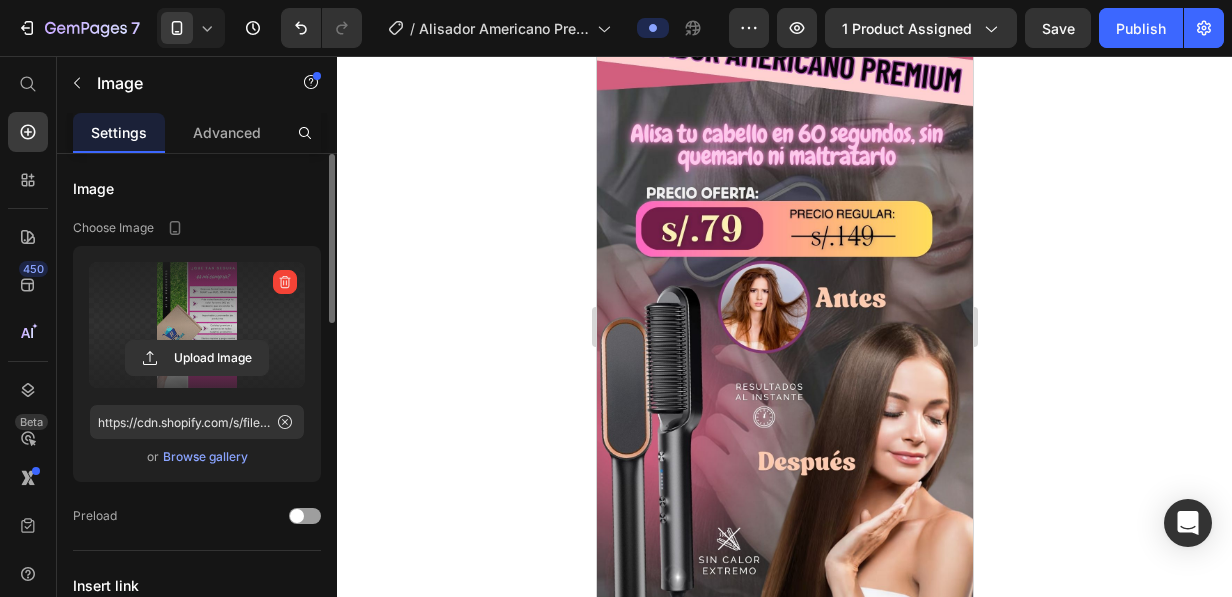click 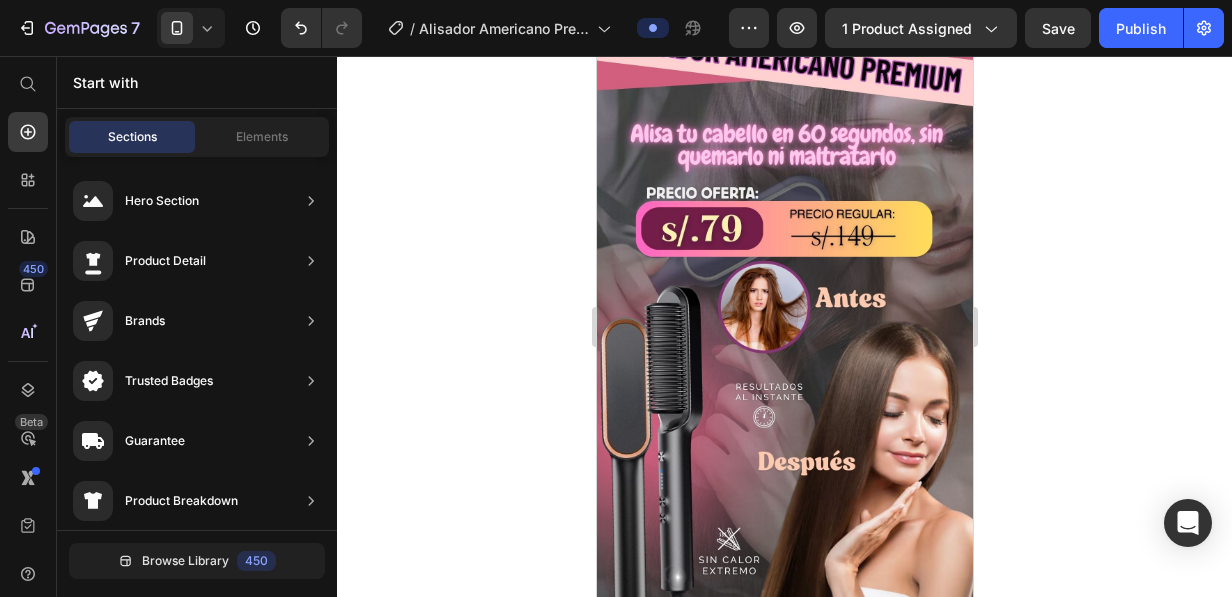 click 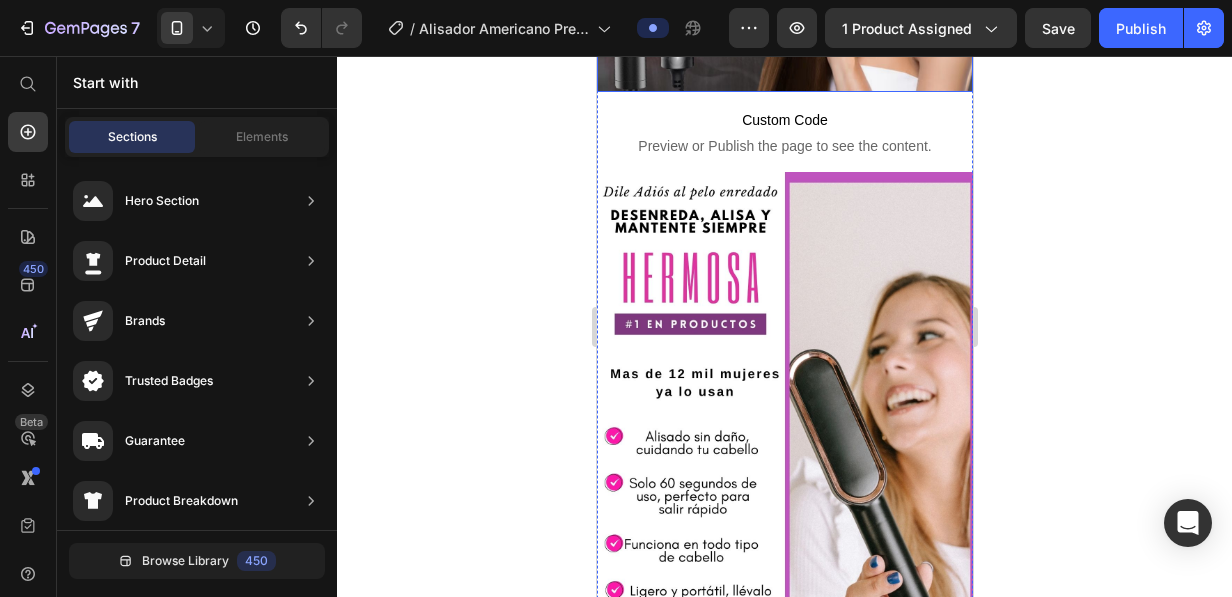 scroll, scrollTop: 652, scrollLeft: 0, axis: vertical 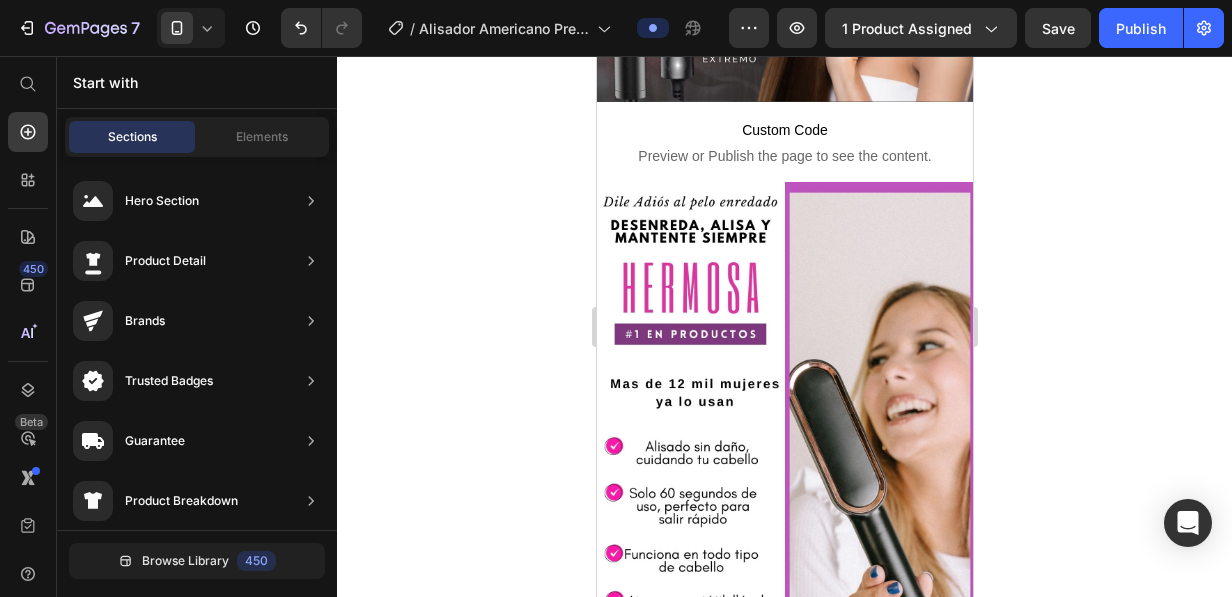 click 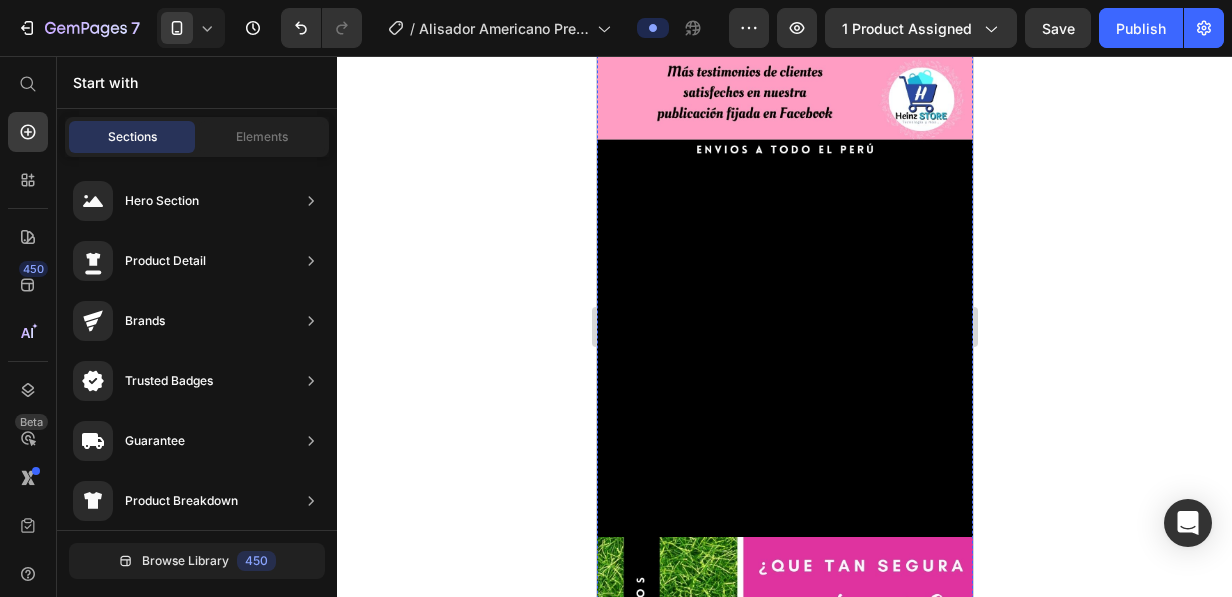 scroll, scrollTop: 2357, scrollLeft: 0, axis: vertical 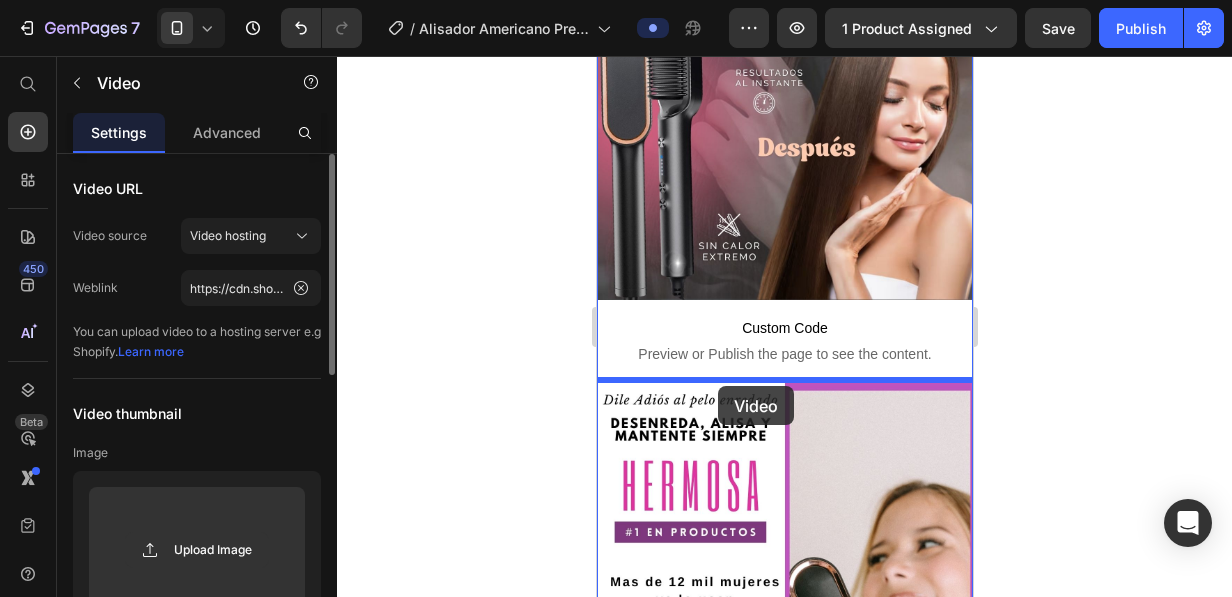 drag, startPoint x: 748, startPoint y: 439, endPoint x: 715, endPoint y: 386, distance: 62.433964 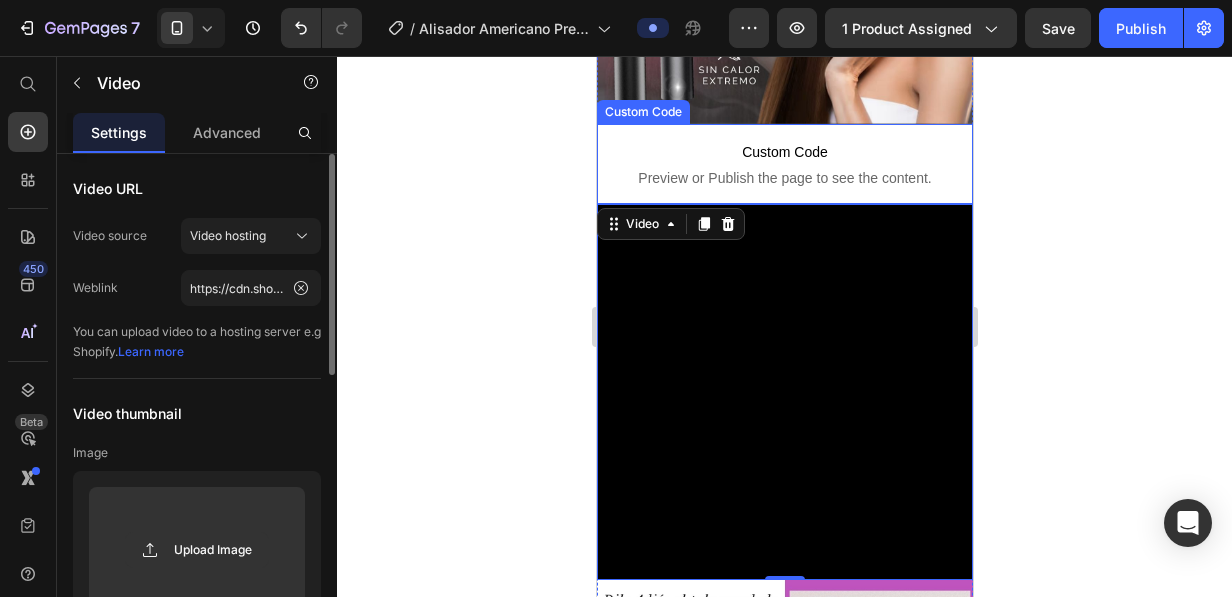 scroll, scrollTop: 629, scrollLeft: 0, axis: vertical 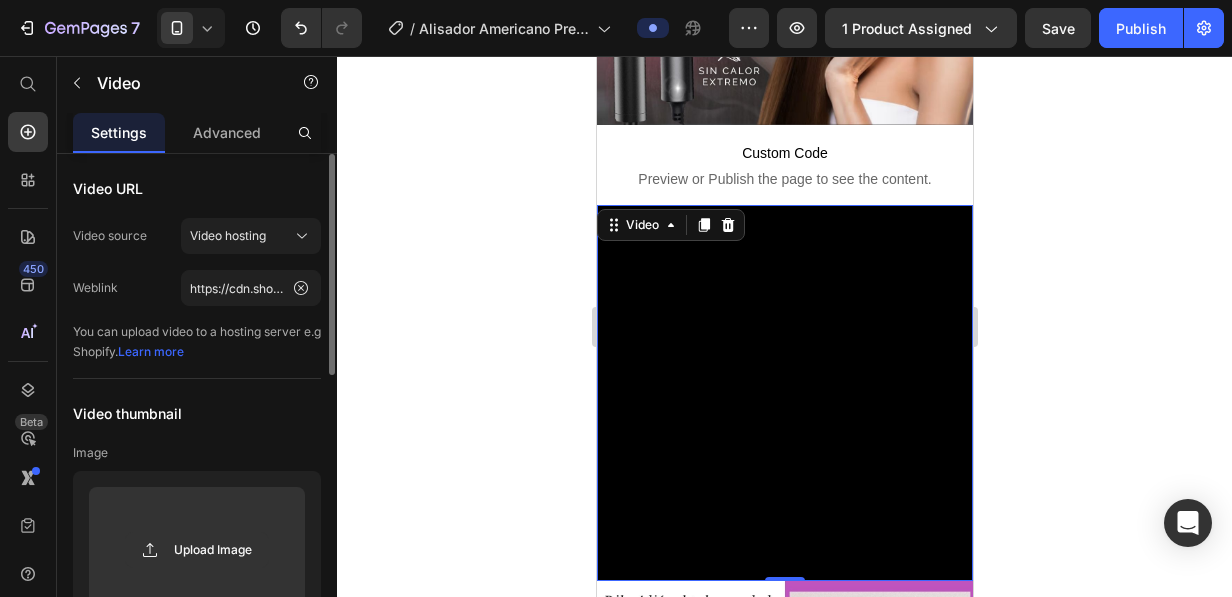click at bounding box center (784, 393) 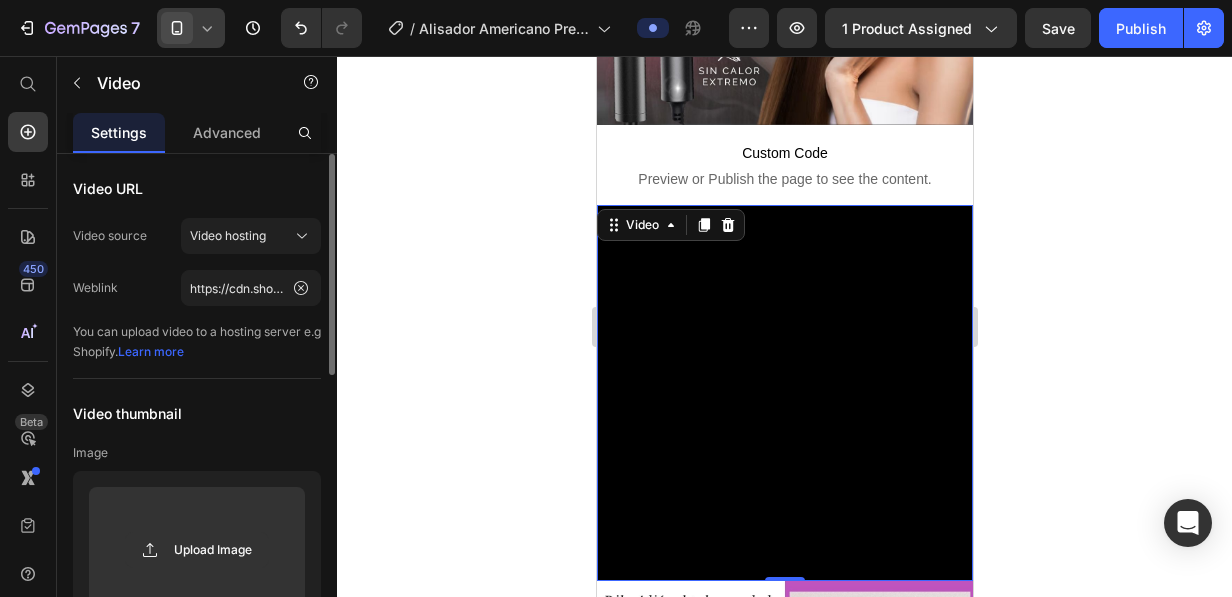 click 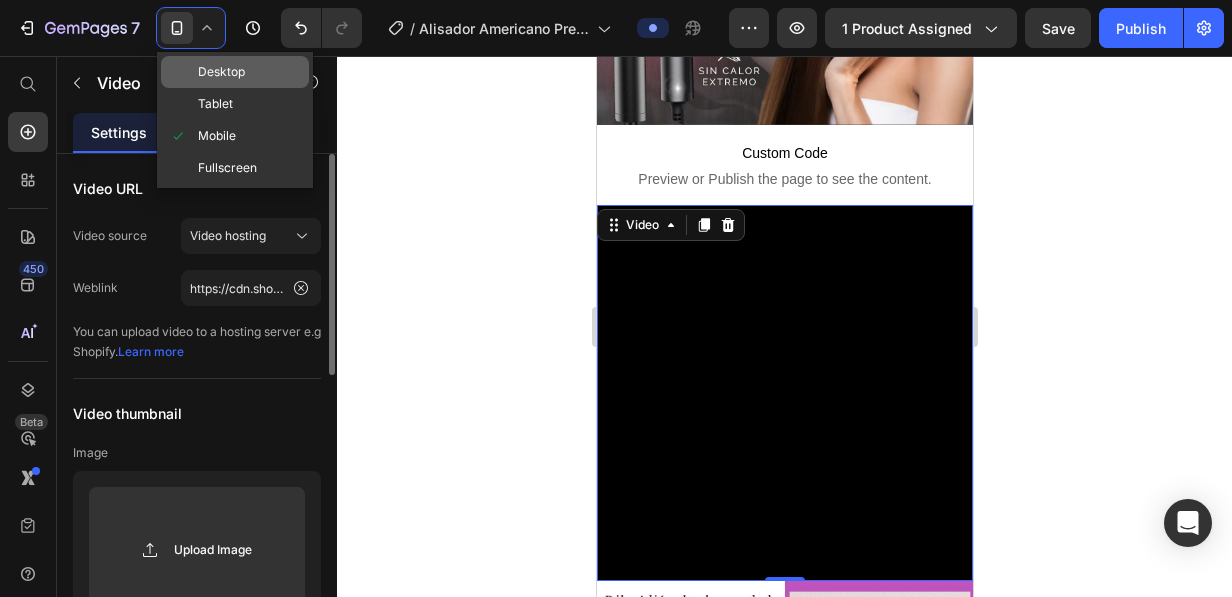 click on "Desktop" 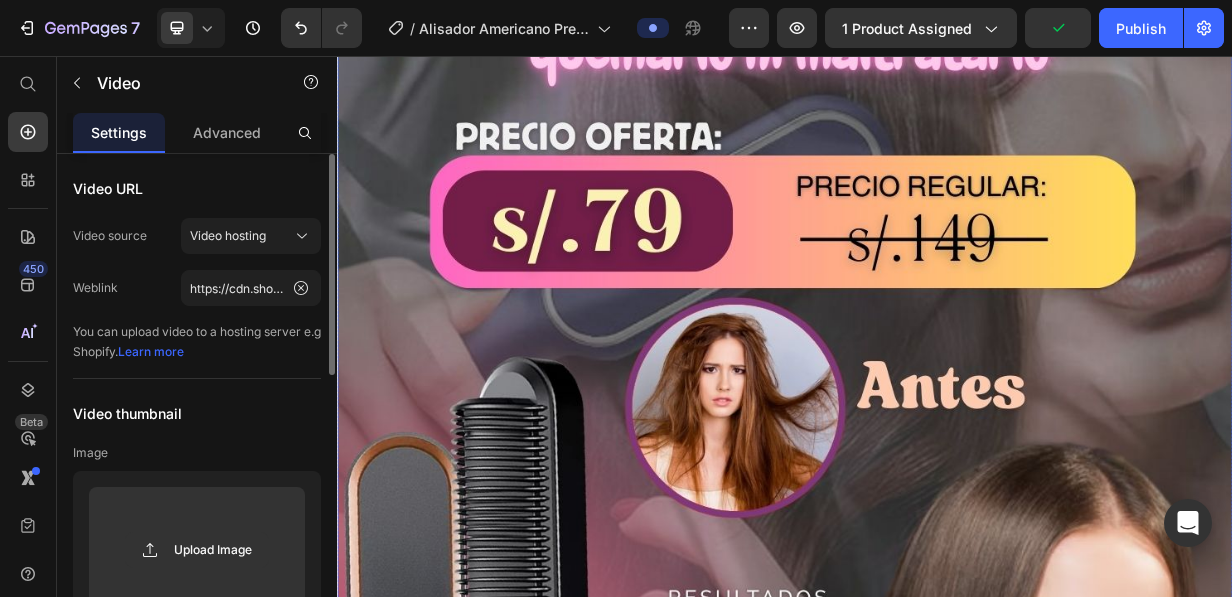 scroll, scrollTop: 615, scrollLeft: 0, axis: vertical 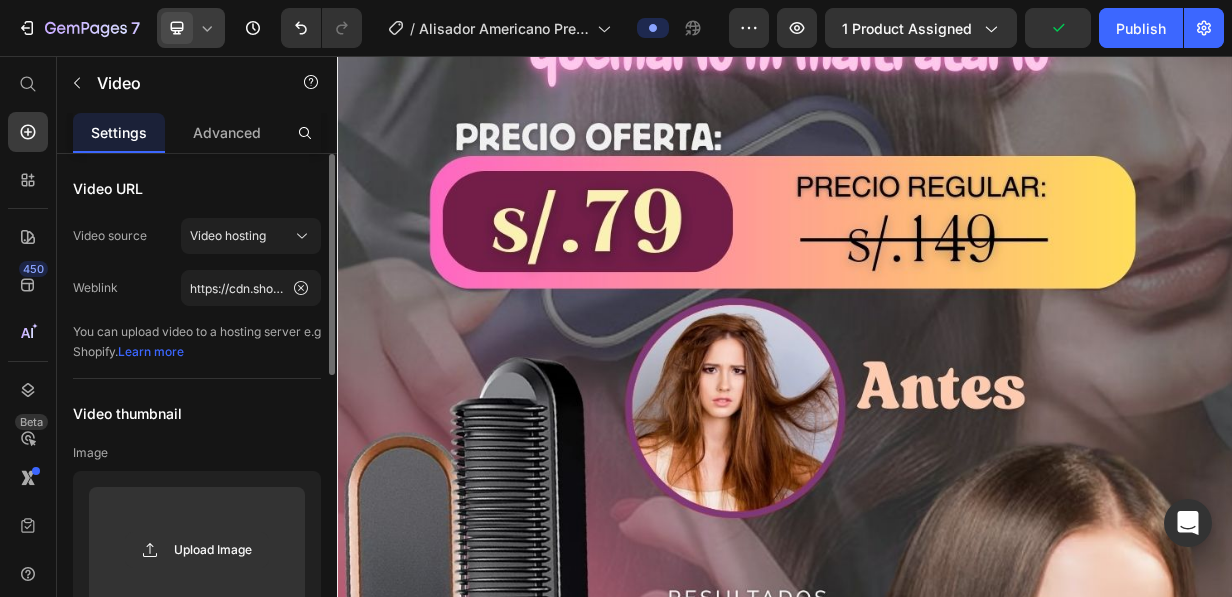 click 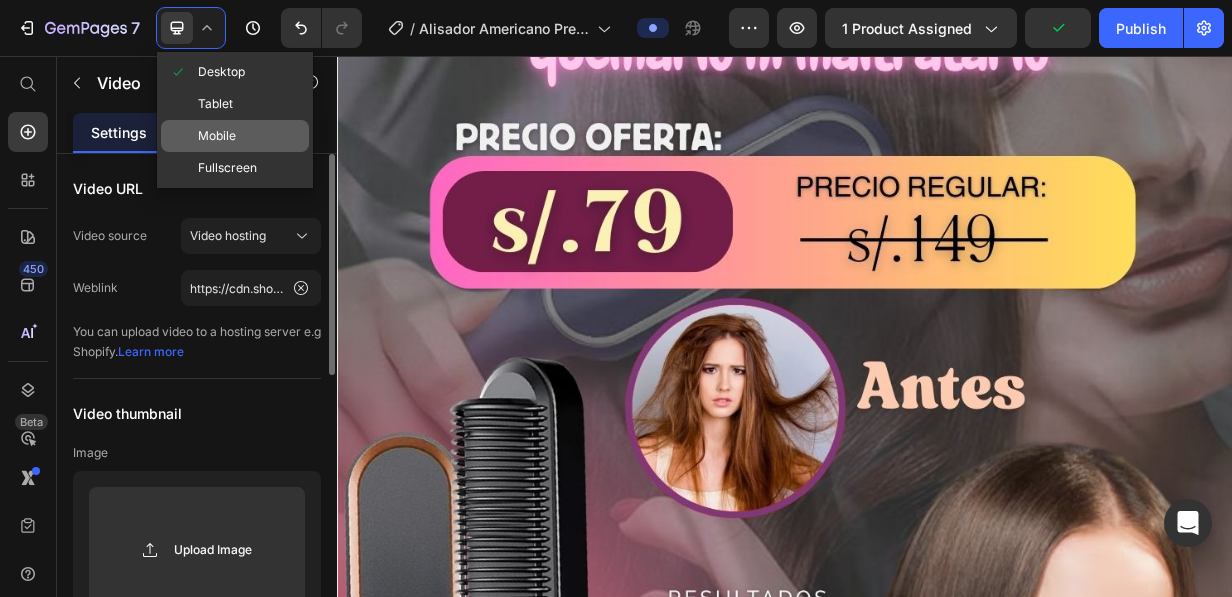 click on "Mobile" 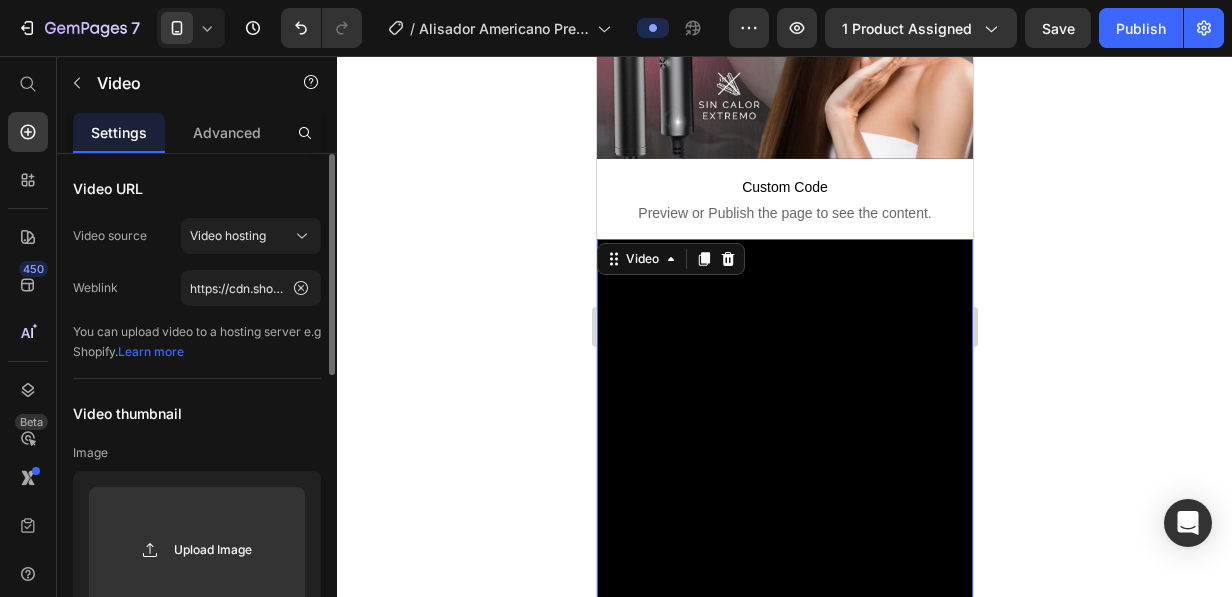 scroll, scrollTop: 708, scrollLeft: 0, axis: vertical 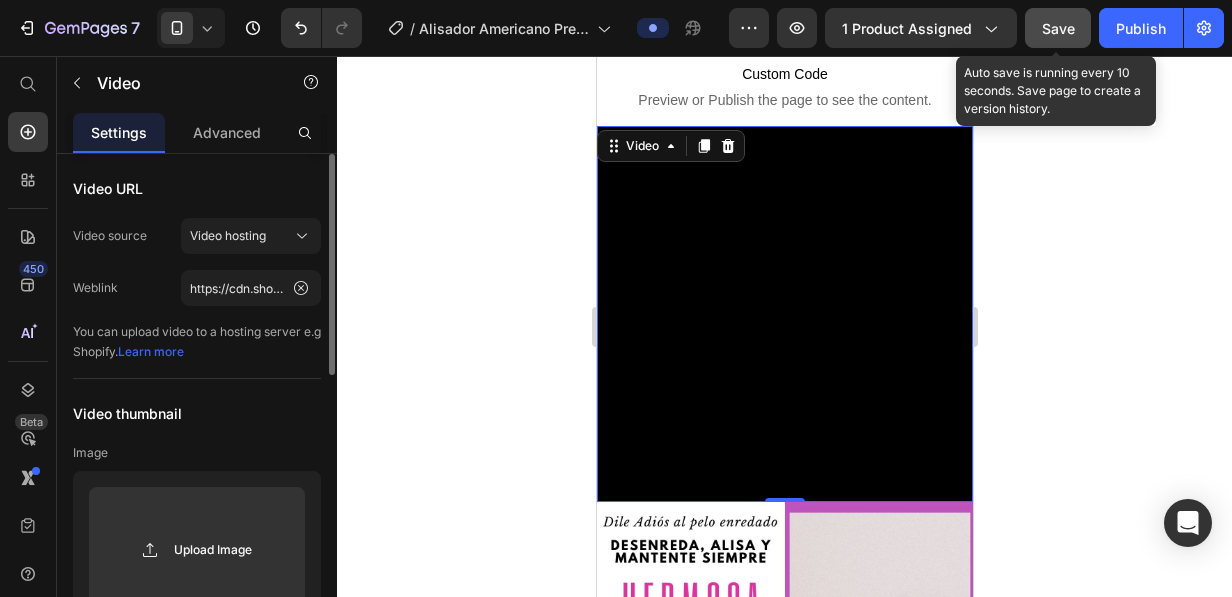 click on "Save" 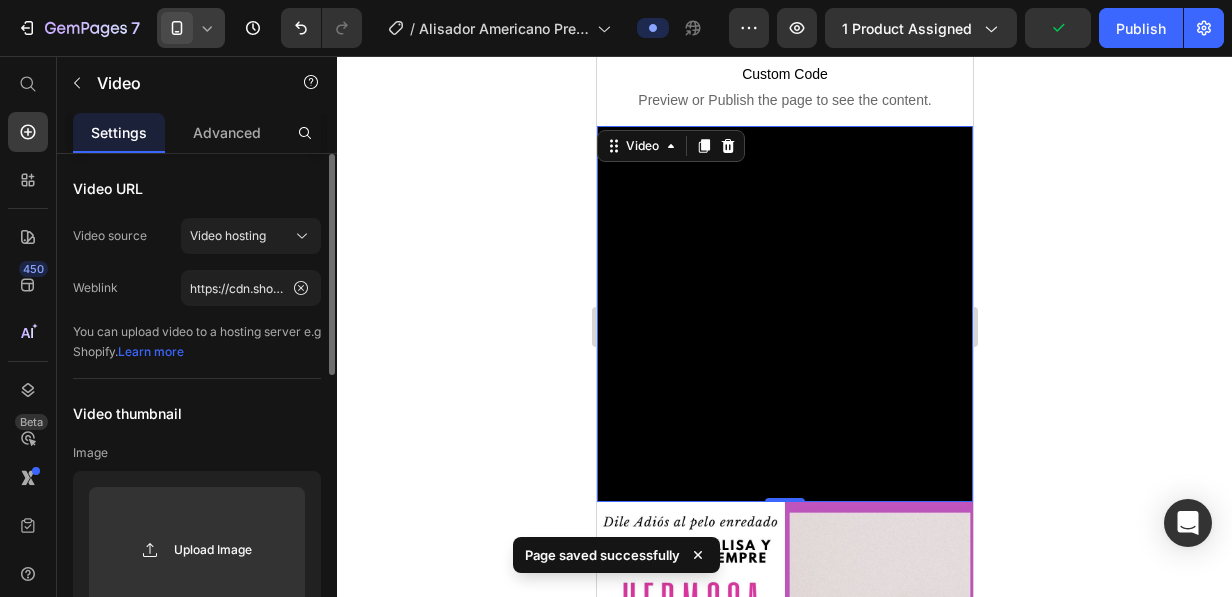 click 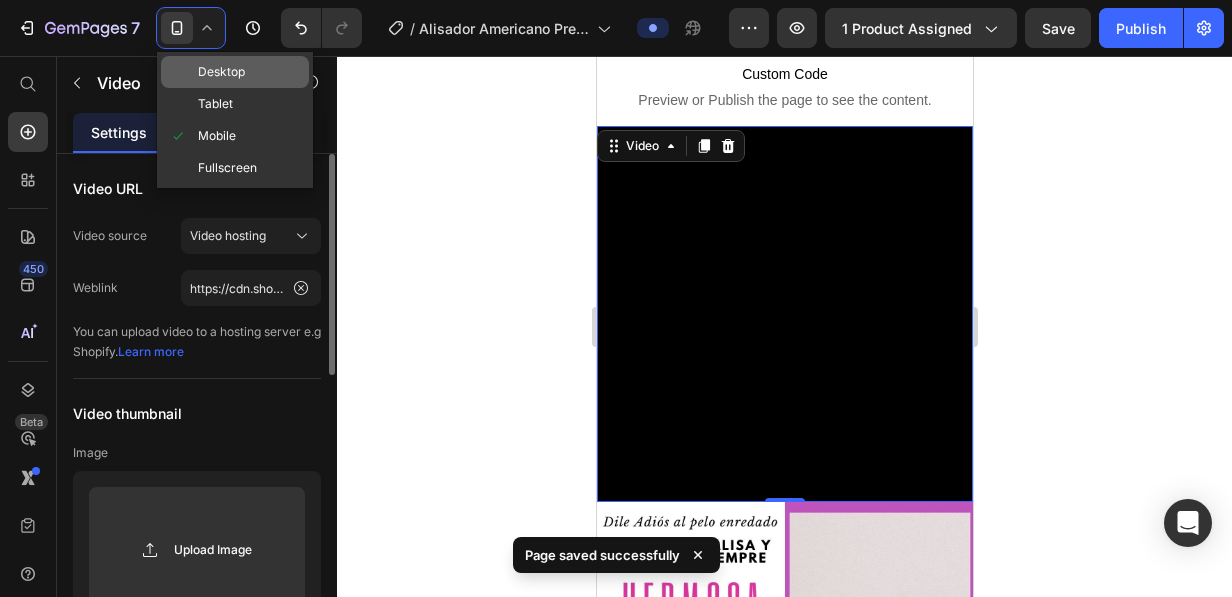 click on "Desktop" at bounding box center [221, 72] 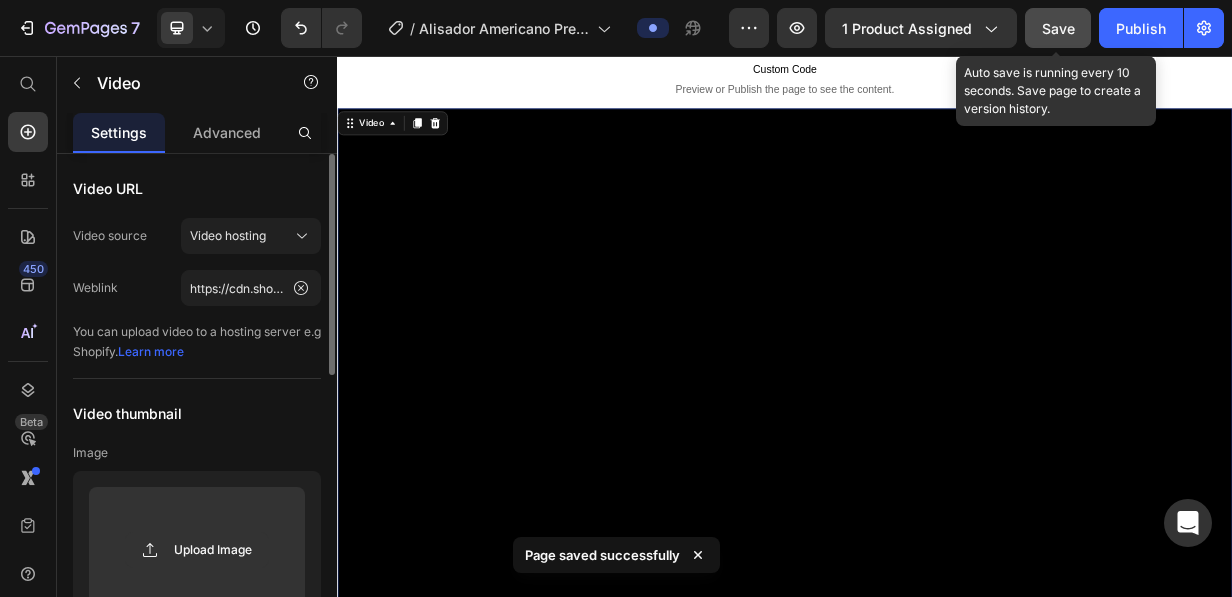 click on "Save" at bounding box center (1058, 28) 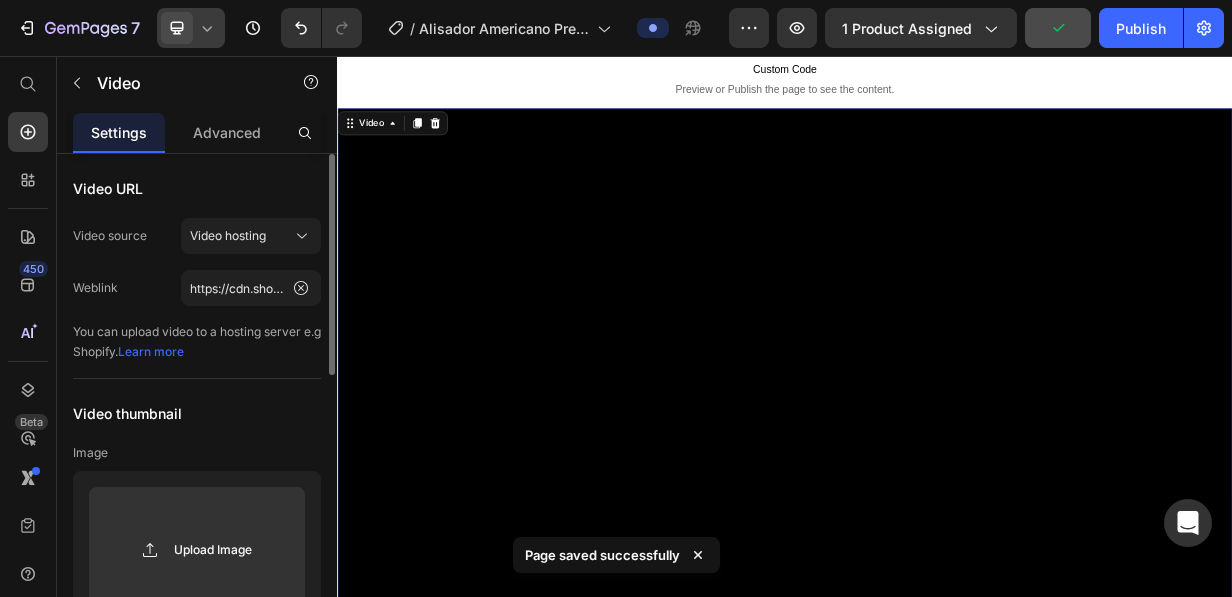 click 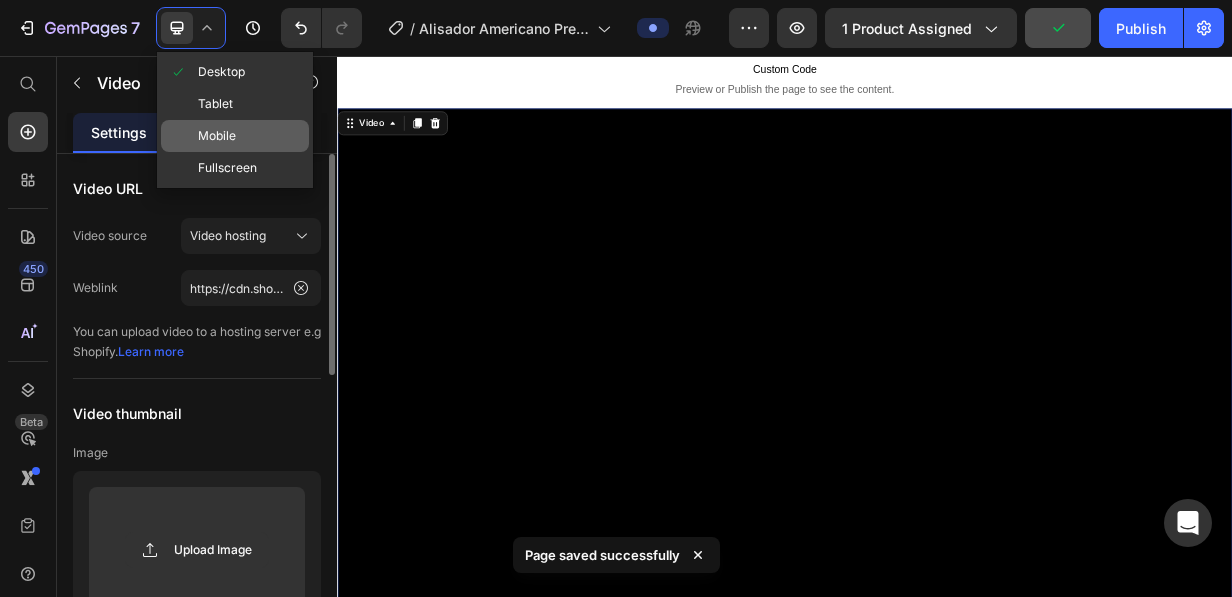 click on "Mobile" 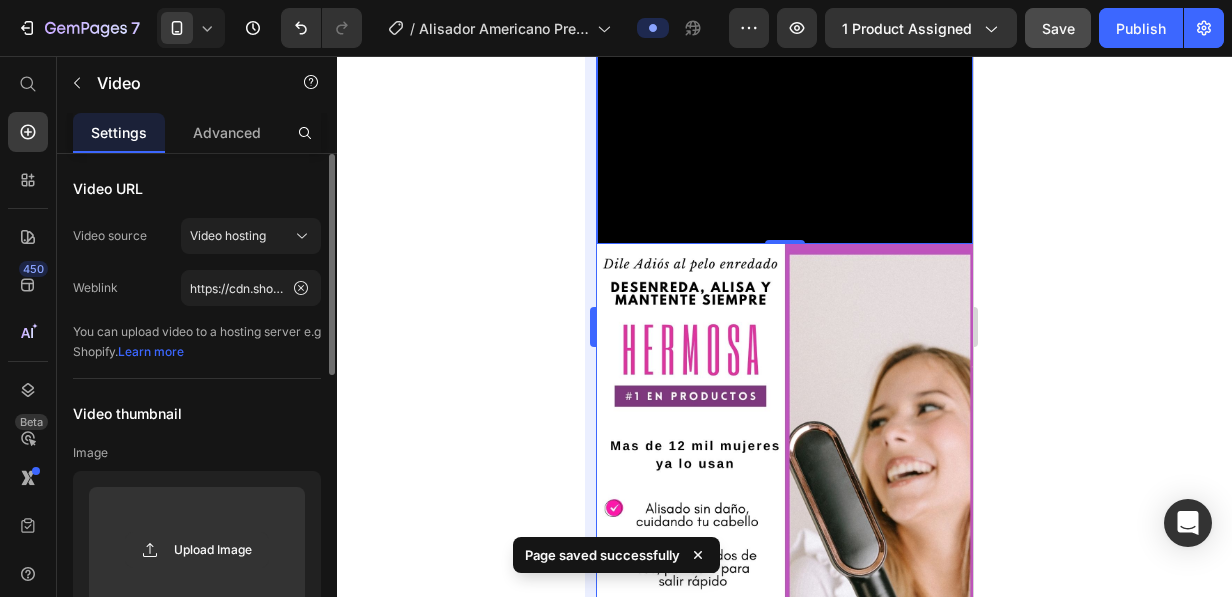 scroll, scrollTop: 708, scrollLeft: 0, axis: vertical 